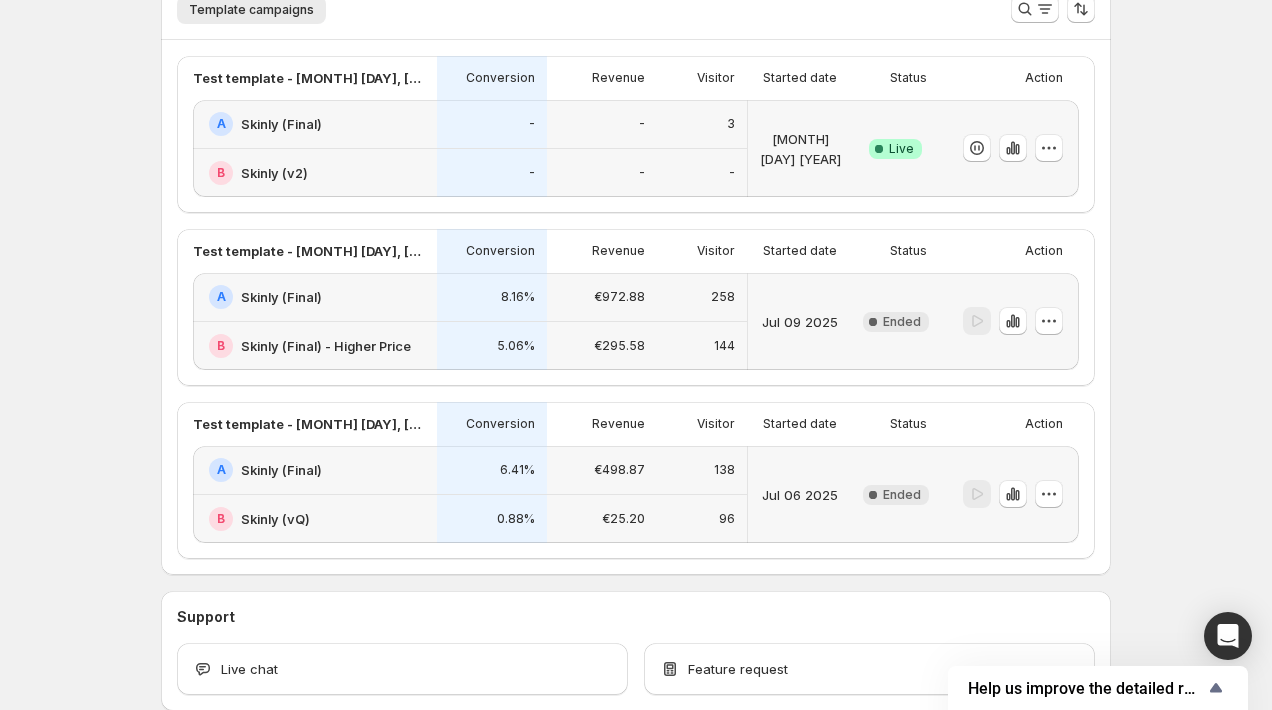 scroll, scrollTop: 667, scrollLeft: 0, axis: vertical 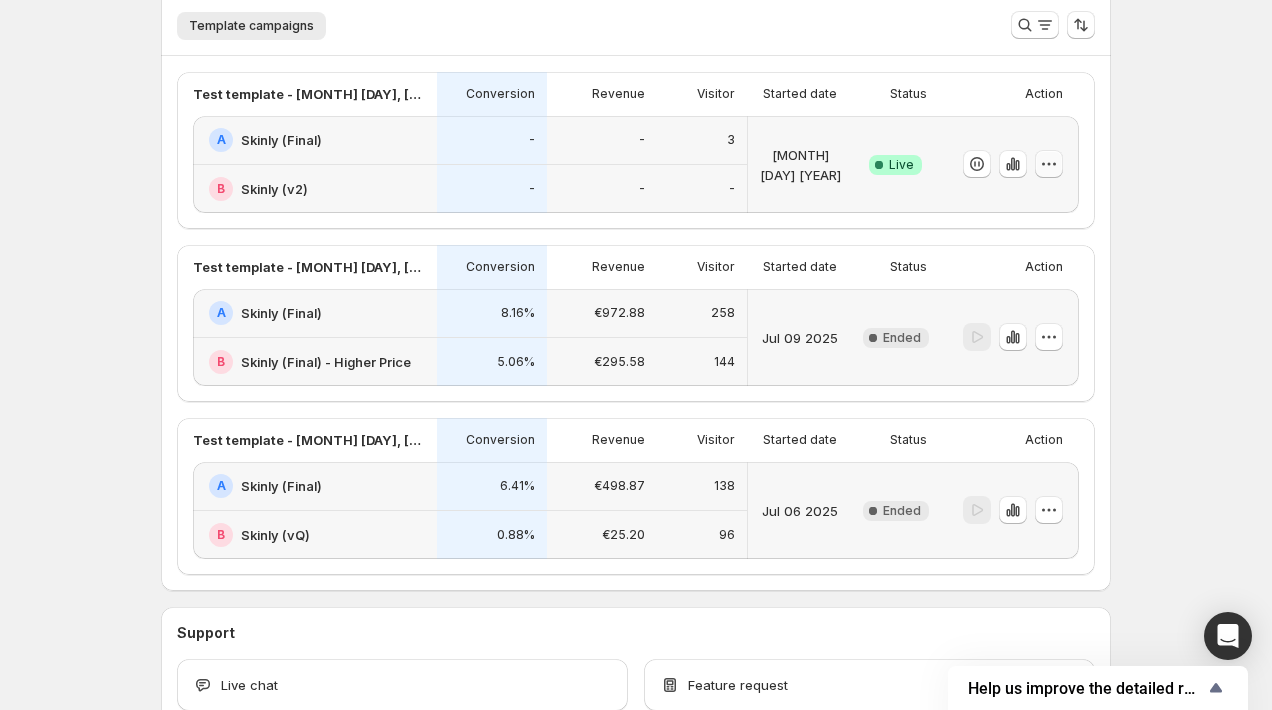click at bounding box center (1049, 164) 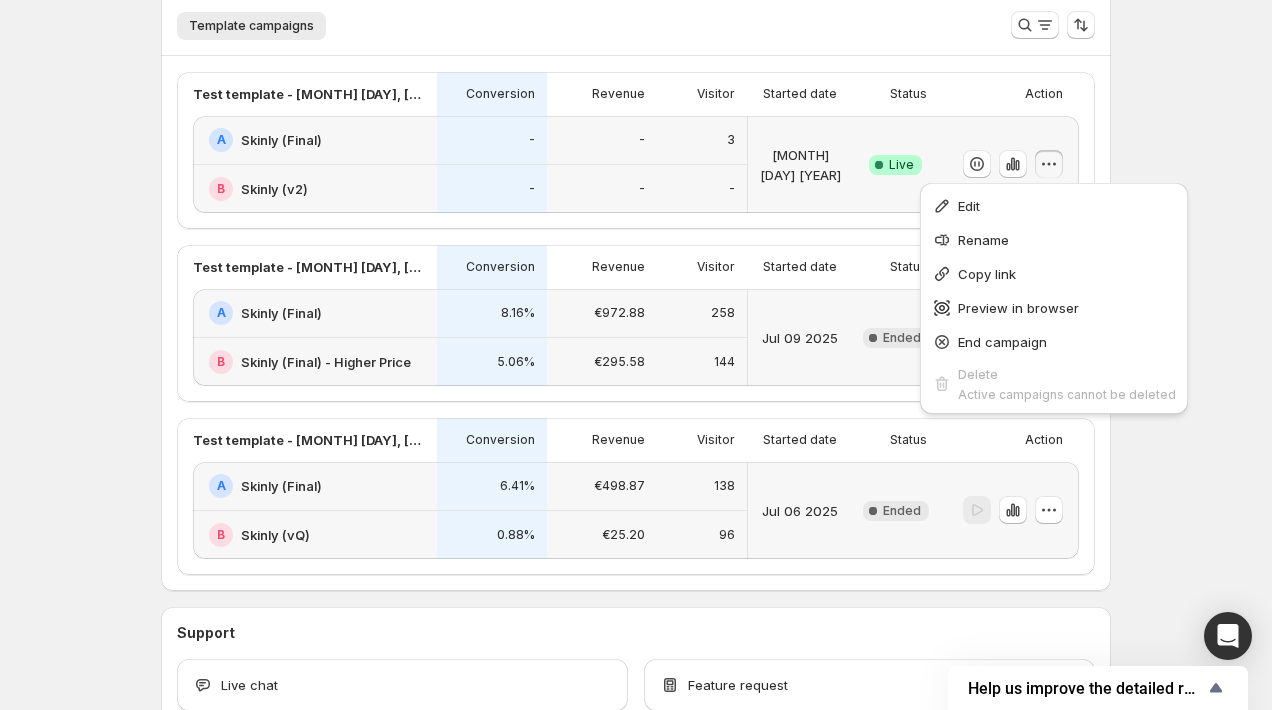 click on "[DATE]" at bounding box center [800, 164] 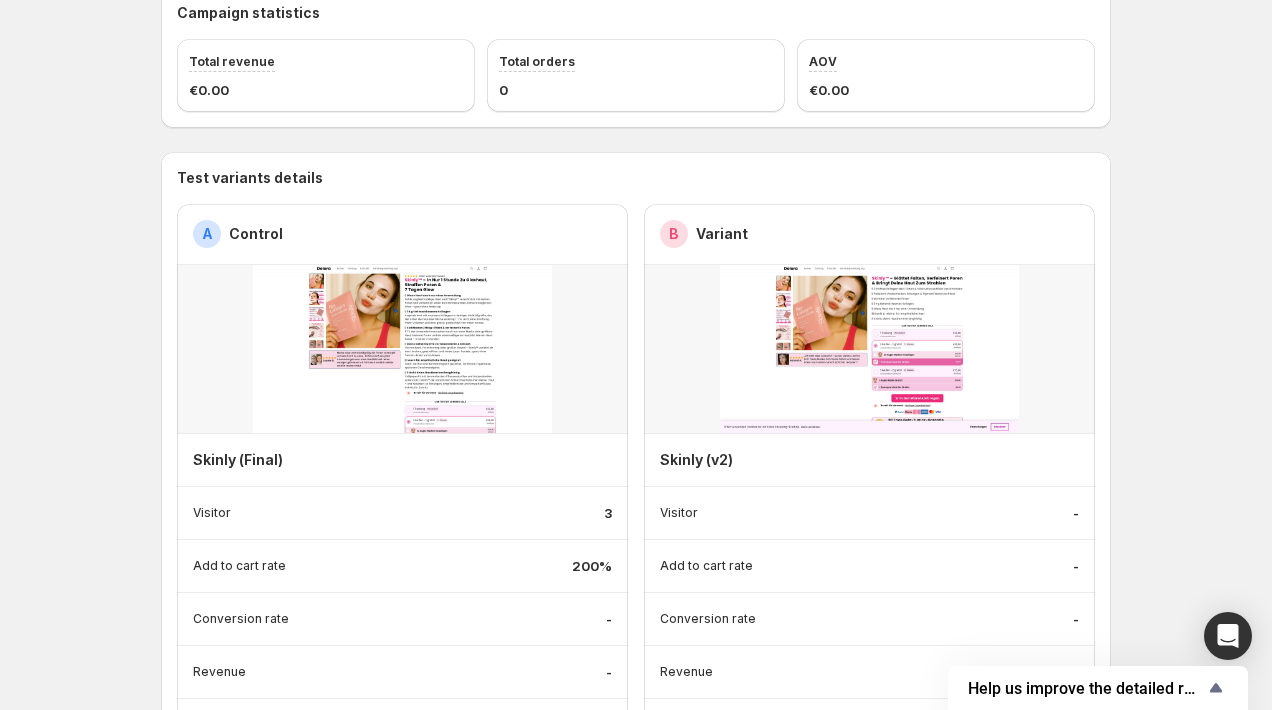 scroll, scrollTop: 0, scrollLeft: 0, axis: both 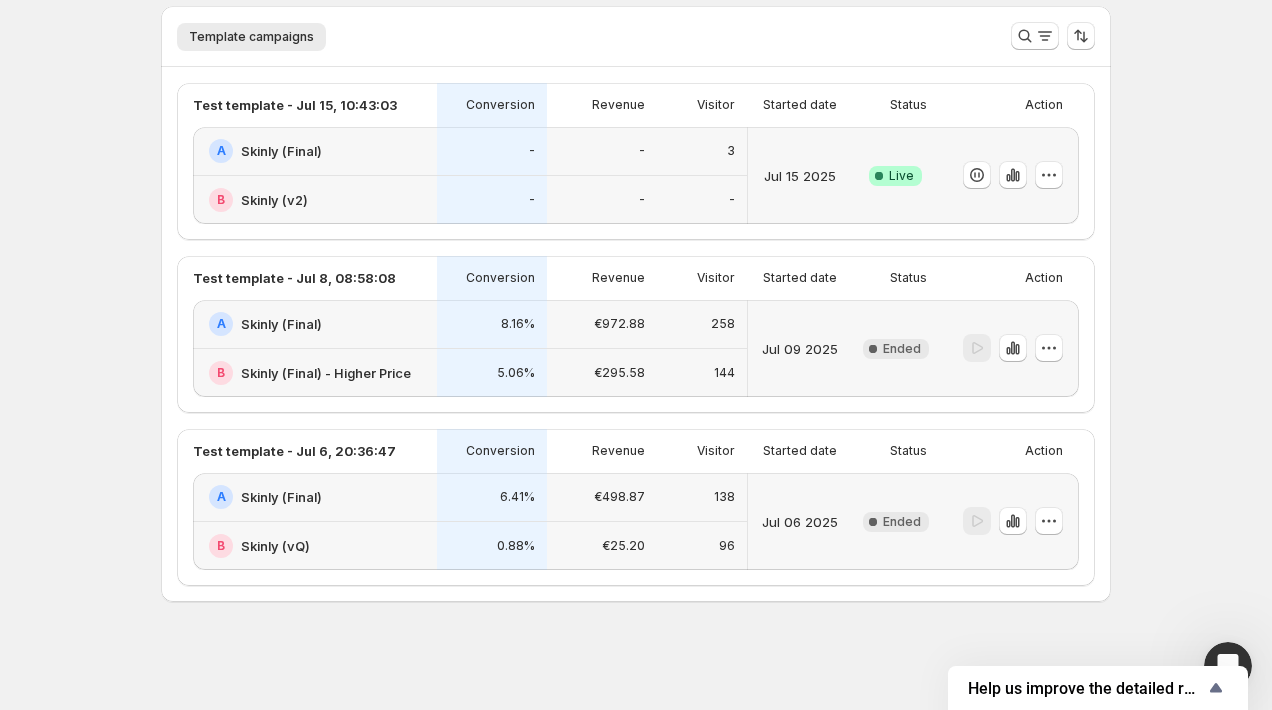 click at bounding box center [1228, 666] 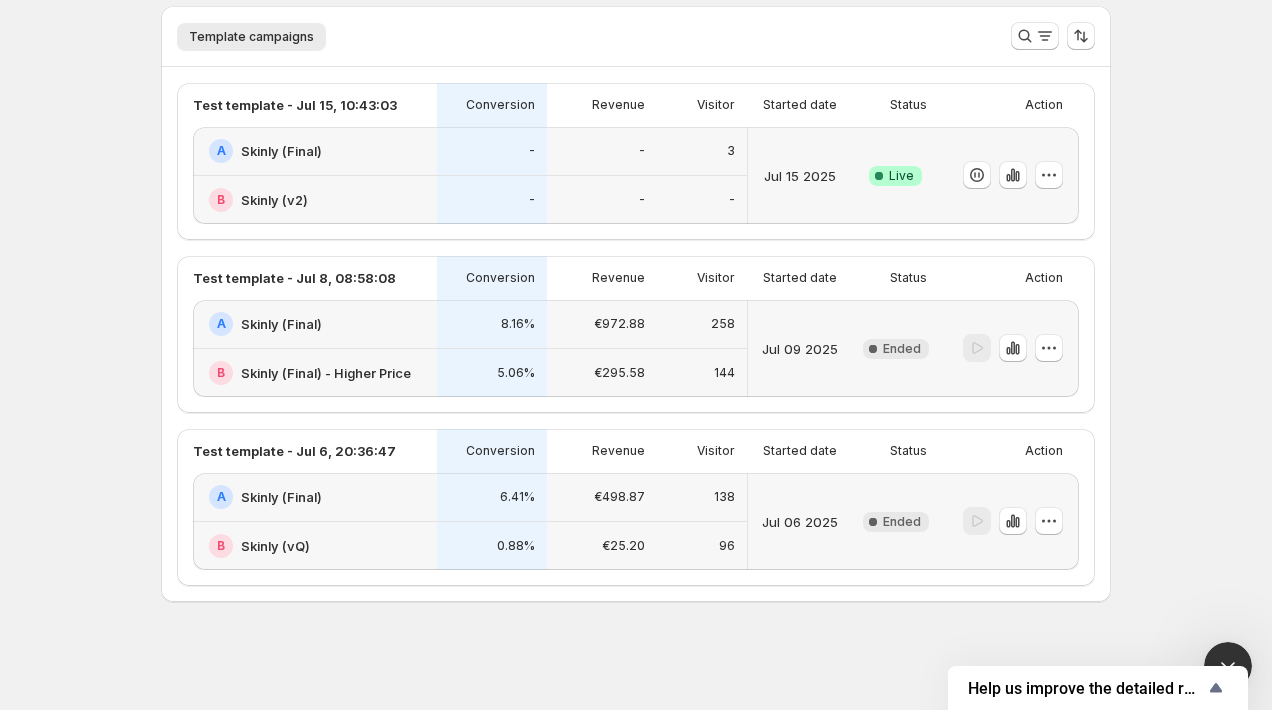 scroll, scrollTop: 4624, scrollLeft: 0, axis: vertical 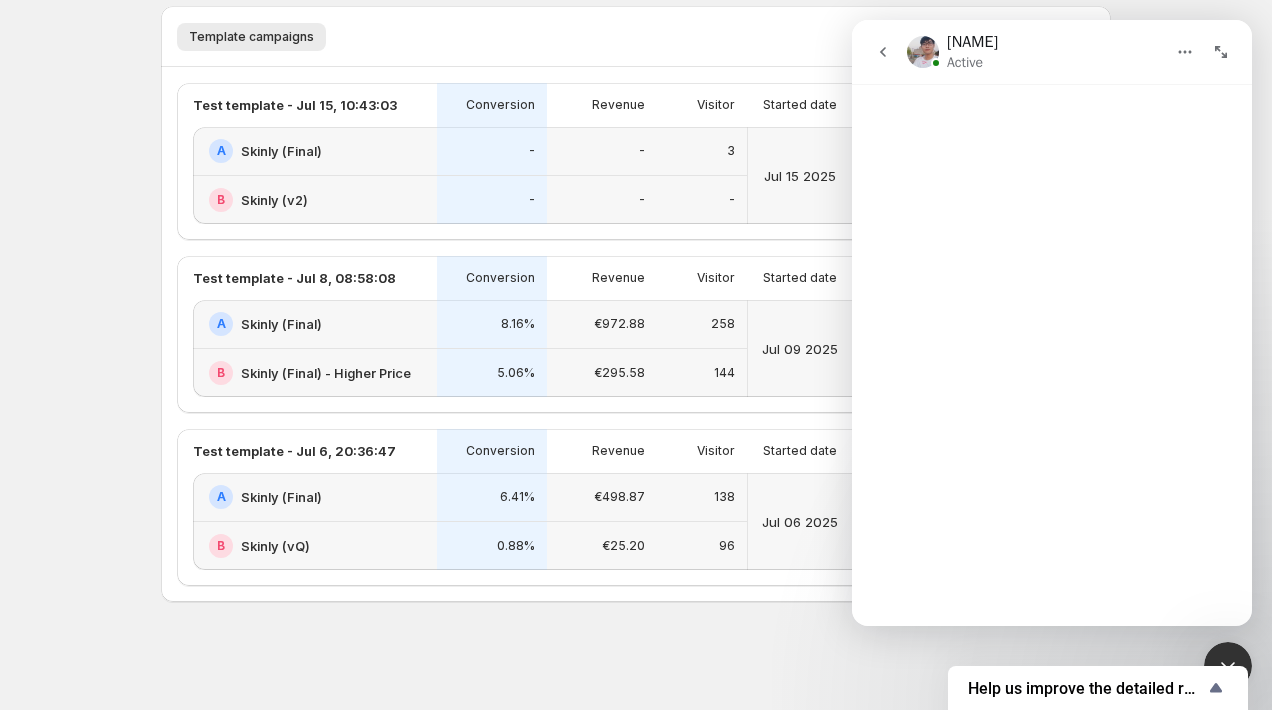 click on "[DATE]" at bounding box center (800, 175) 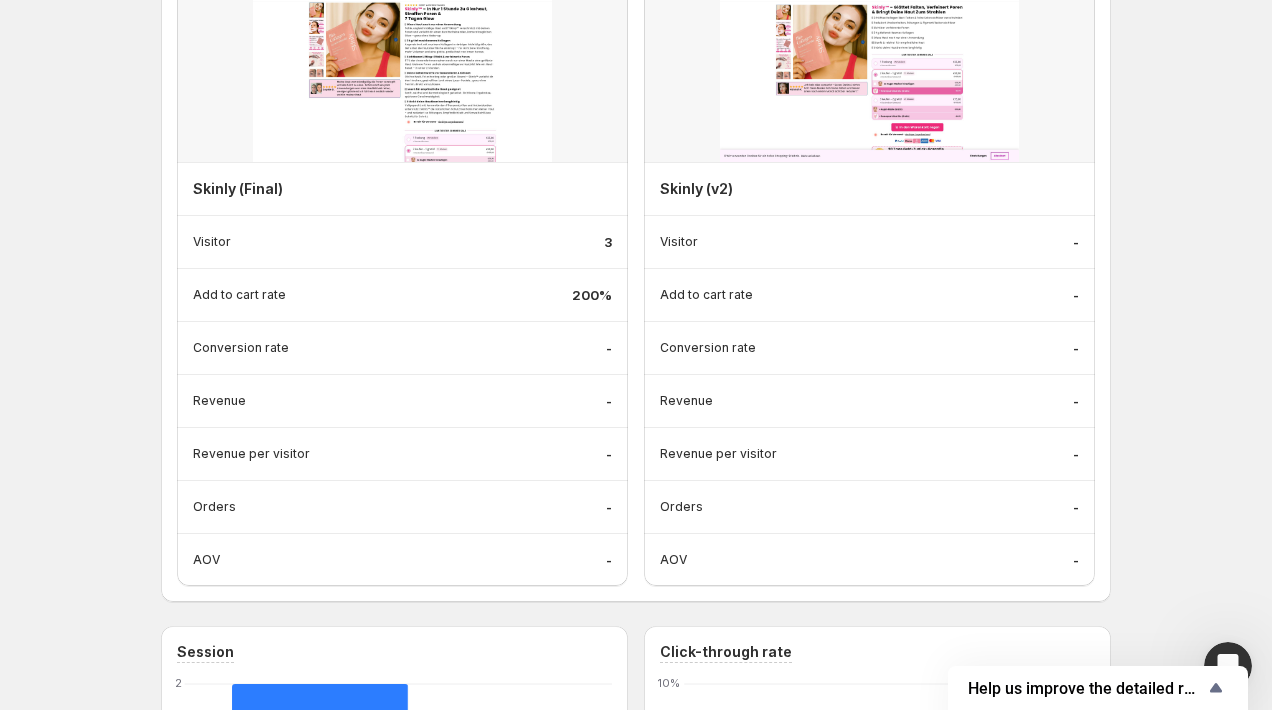 scroll, scrollTop: 0, scrollLeft: 0, axis: both 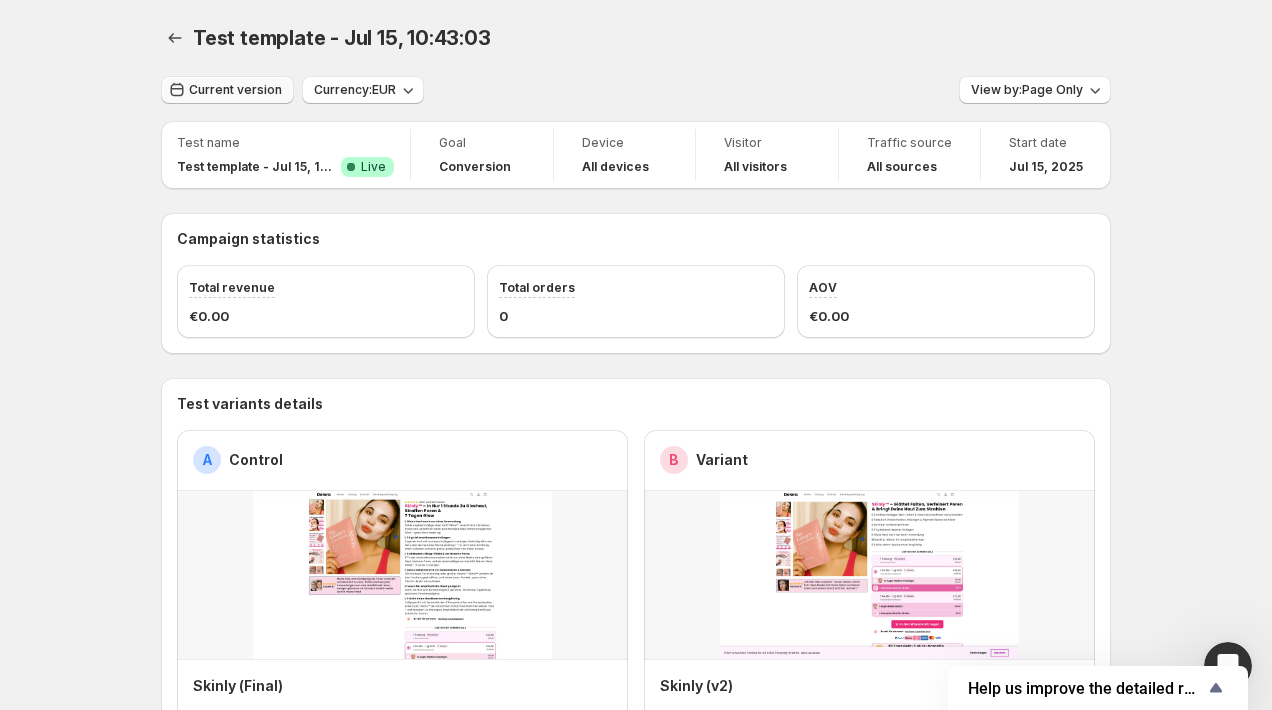 click on "Current version" at bounding box center [235, 90] 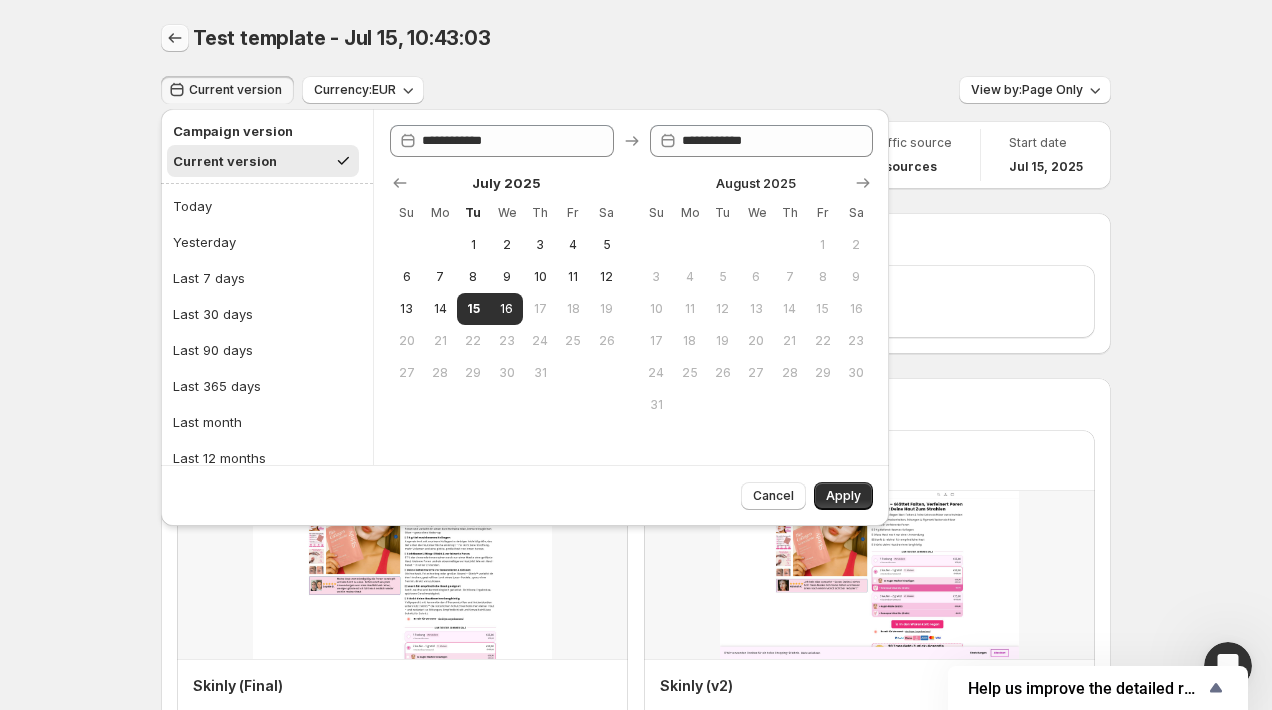 click 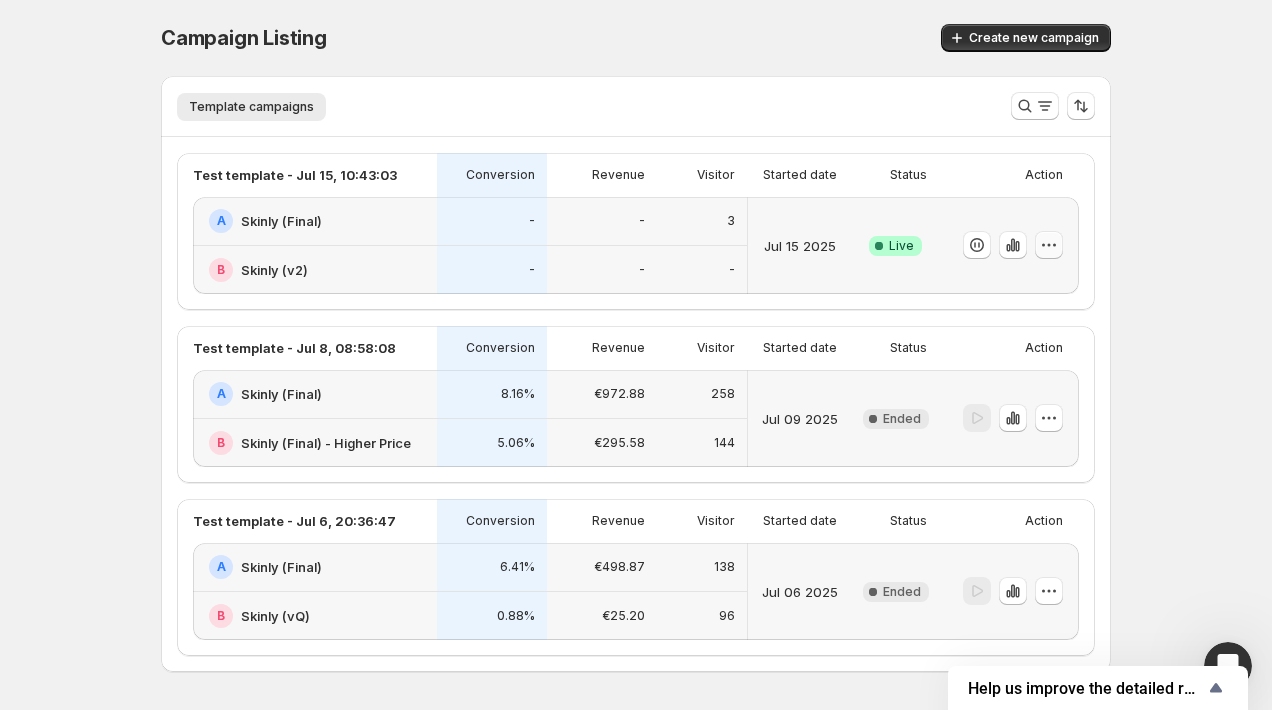 click 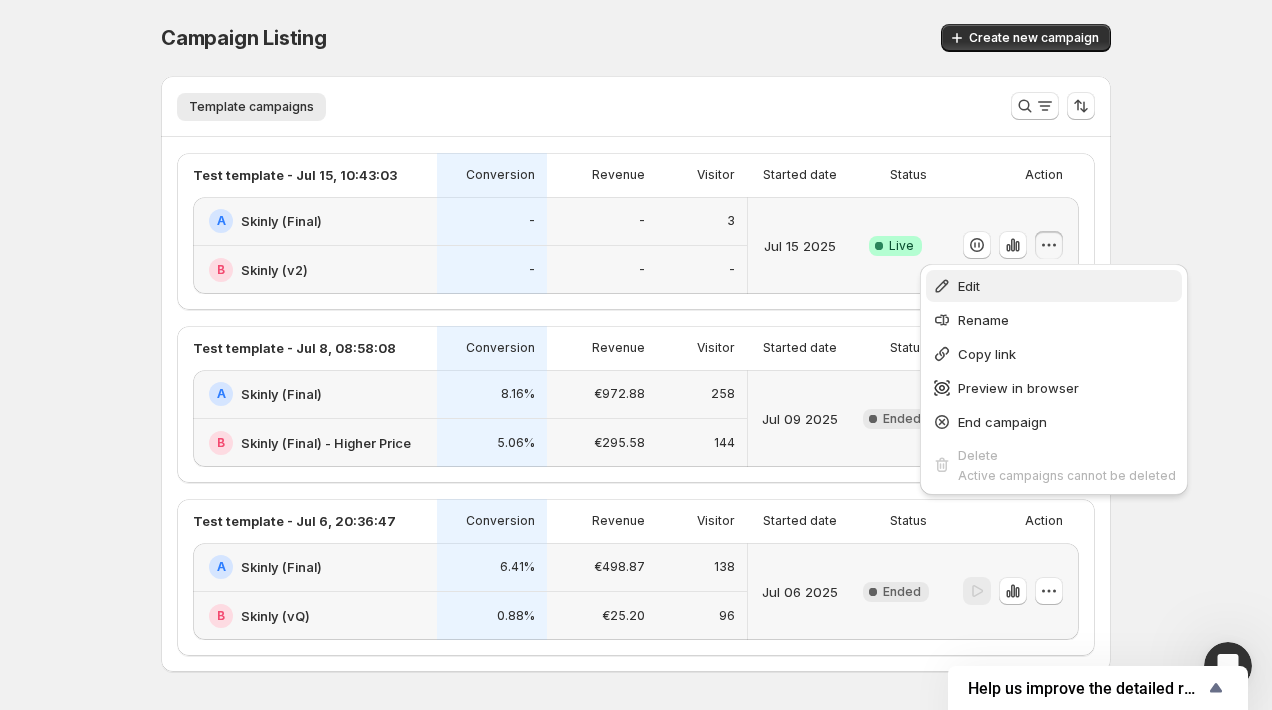 click on "Edit" at bounding box center [1067, 286] 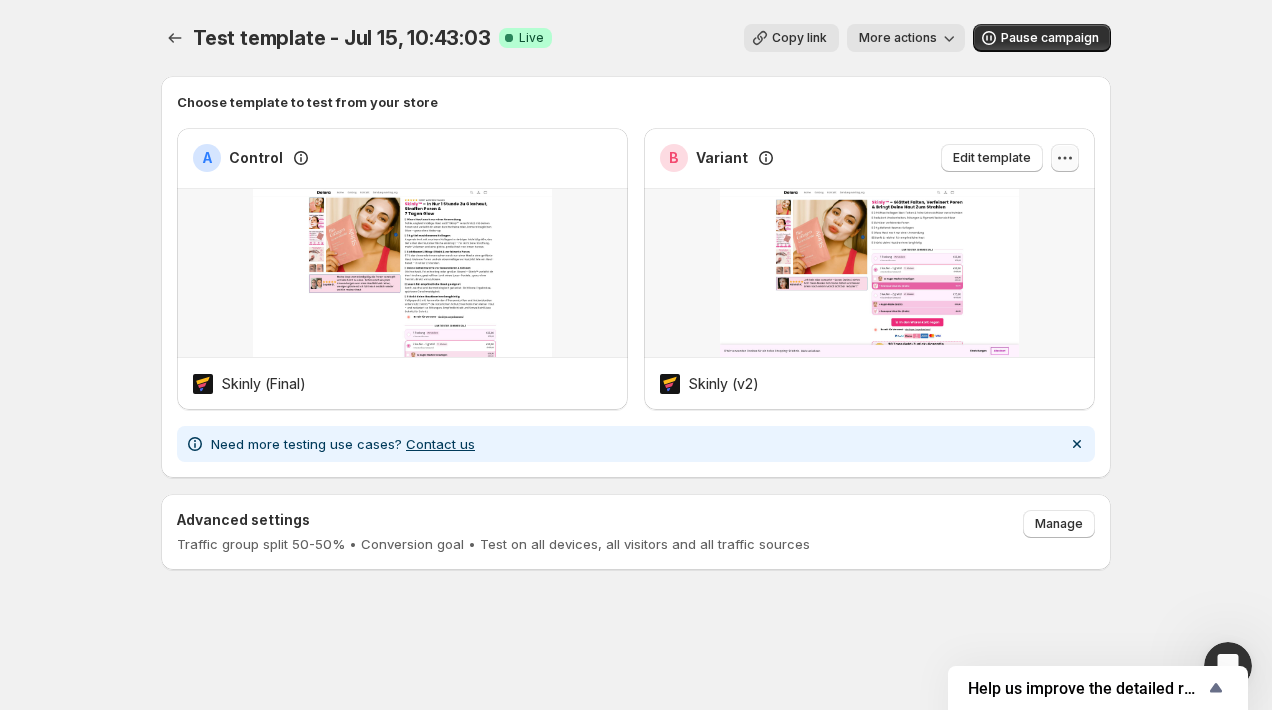 click 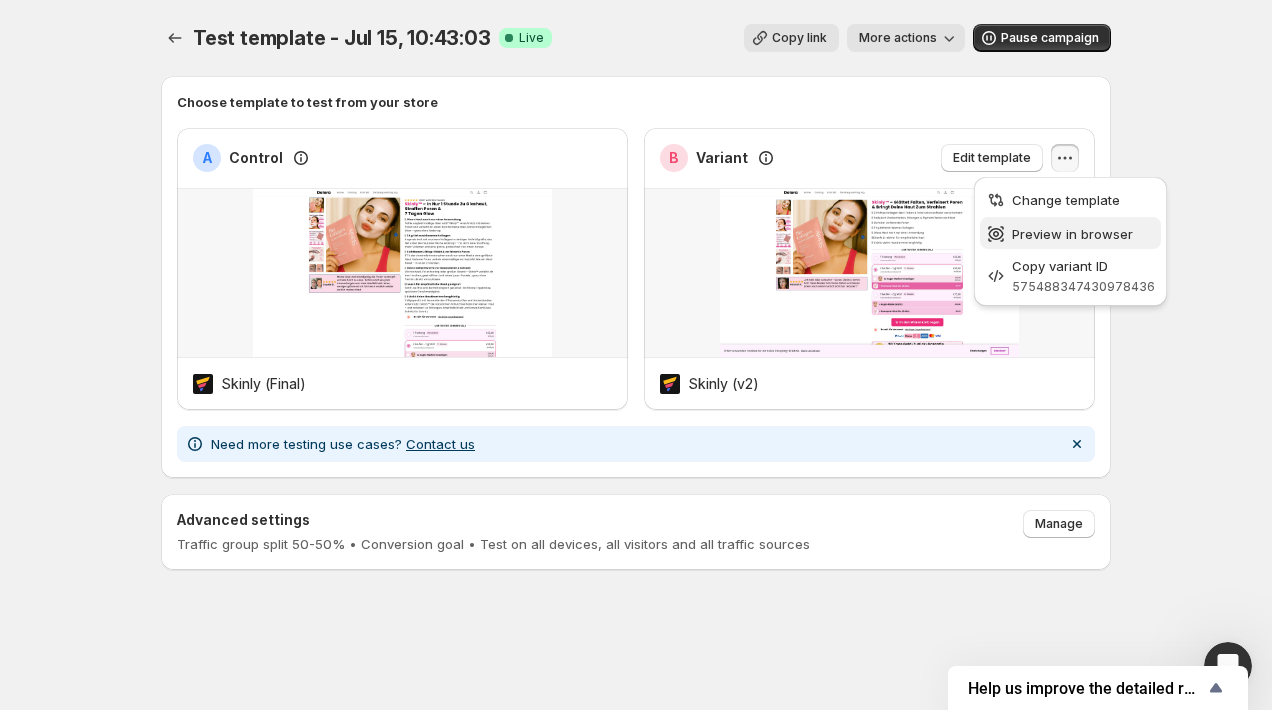 click on "Preview in browser" at bounding box center (1072, 234) 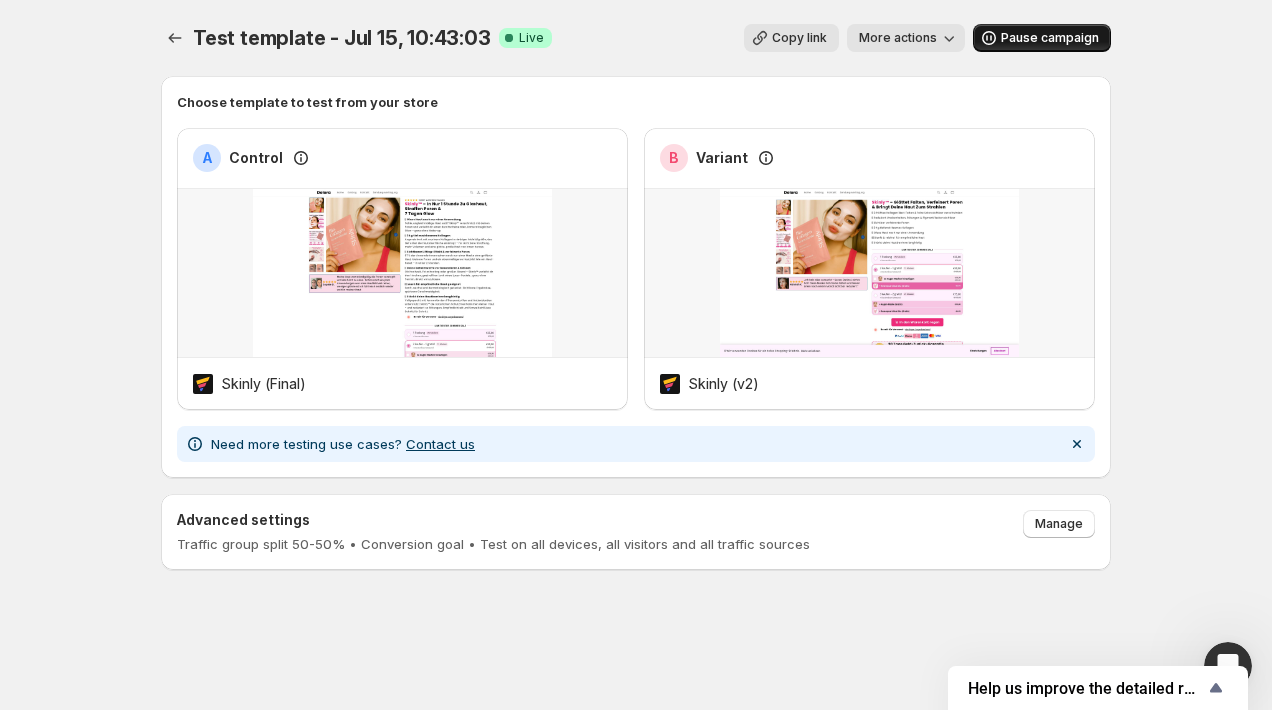 click 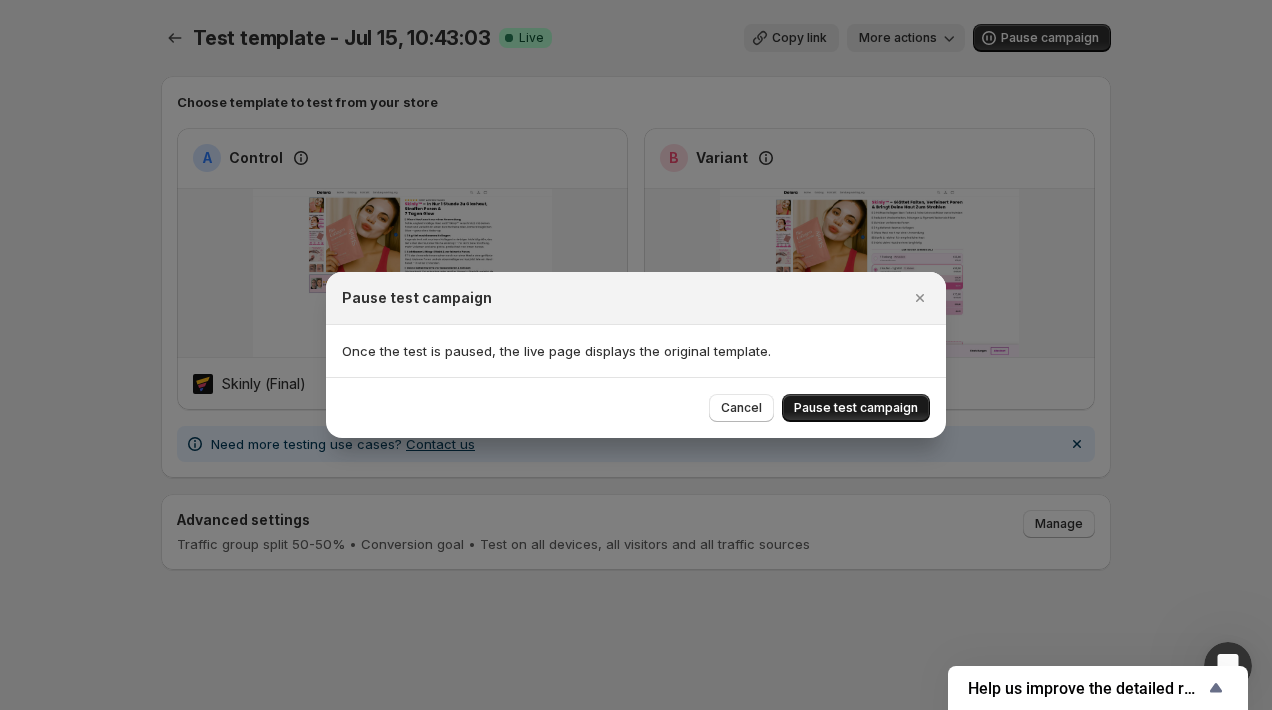 click on "Pause test campaign" at bounding box center (856, 408) 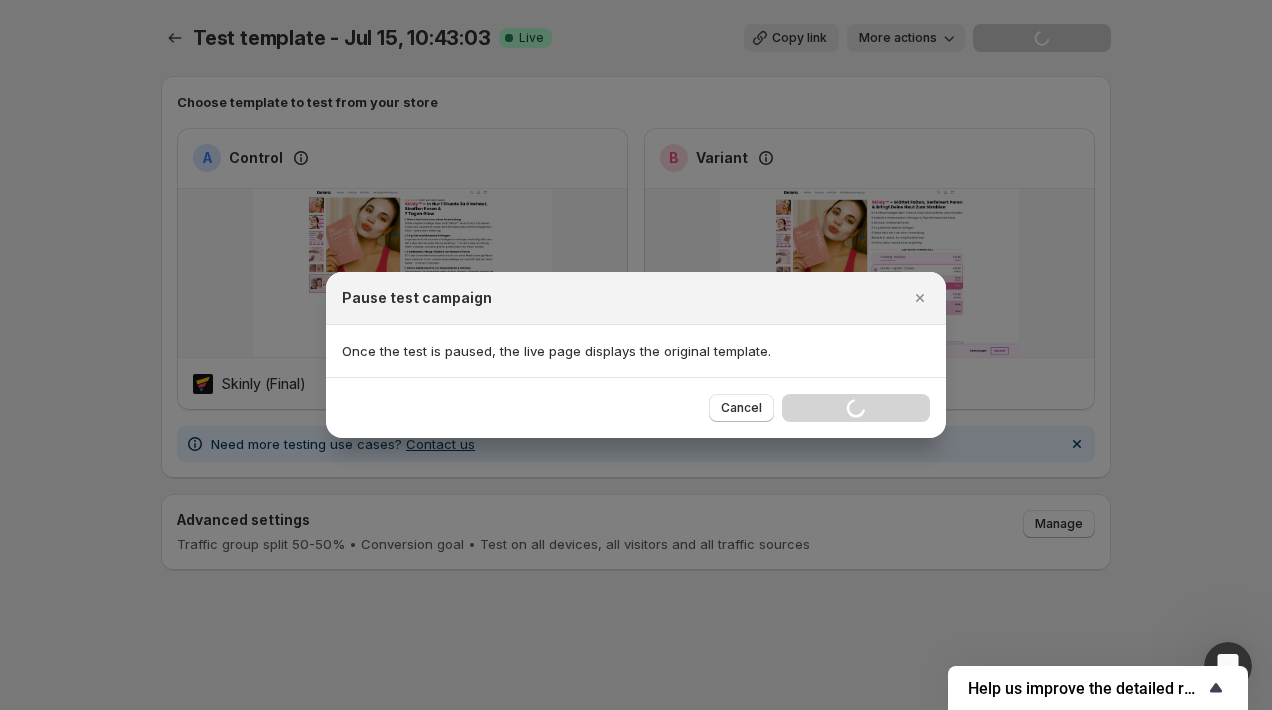 click on "Help us improve the detailed report for A/B campaigns" at bounding box center [1086, 688] 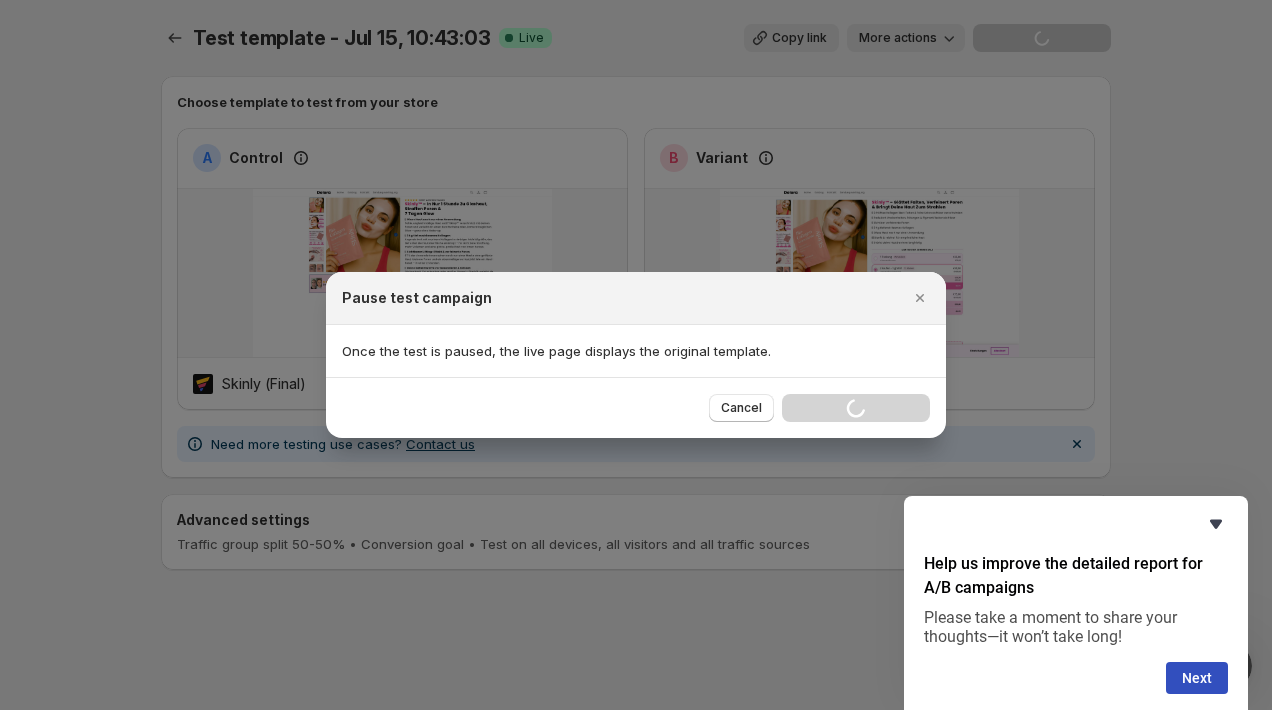 click 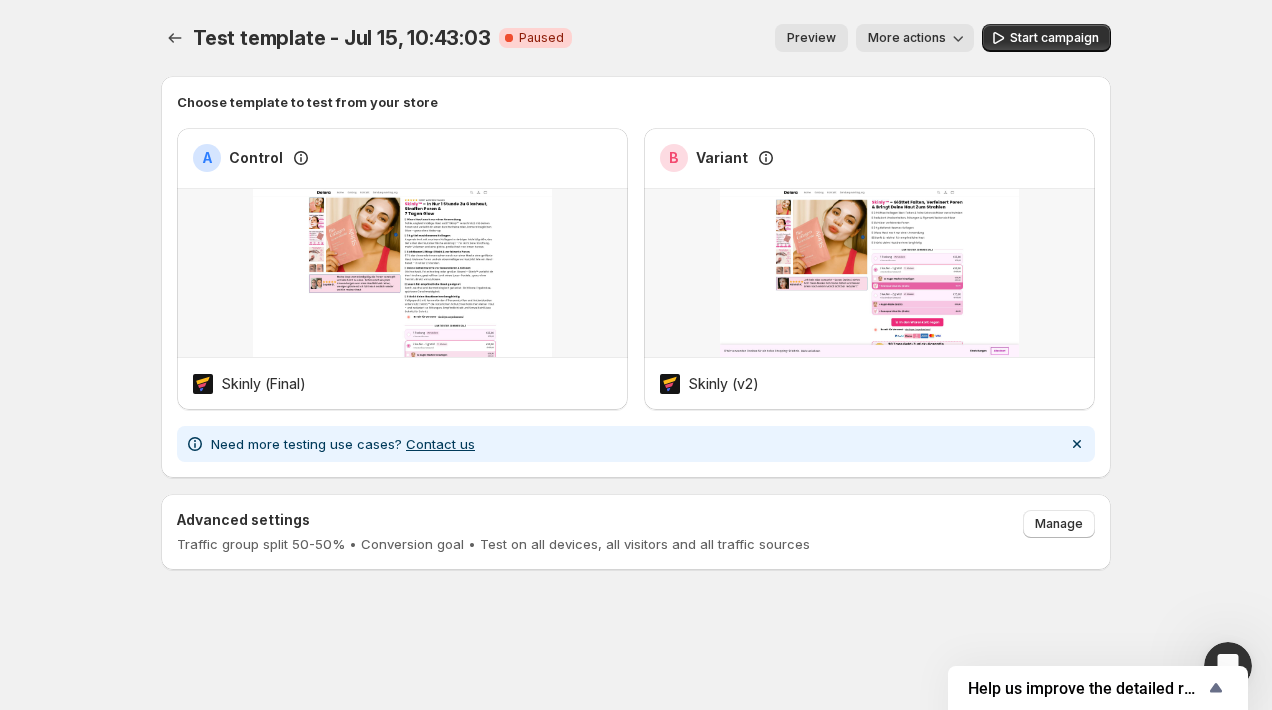 click at bounding box center (1228, 666) 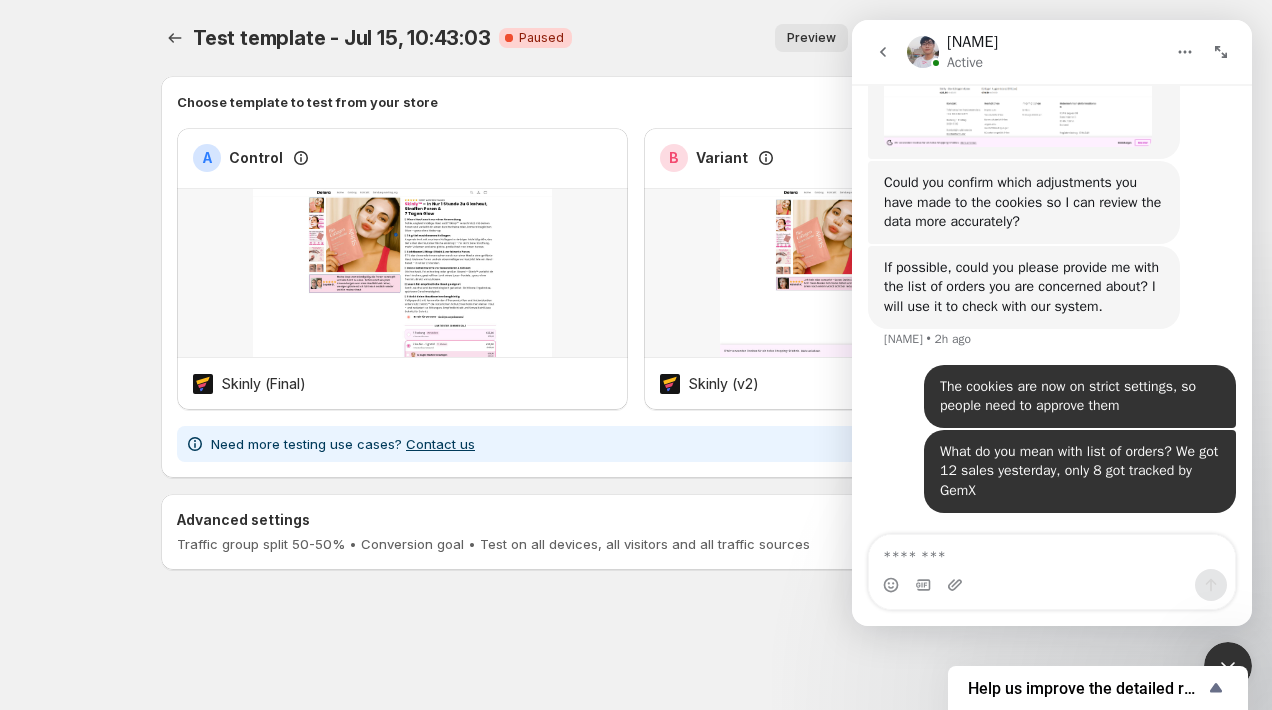 scroll, scrollTop: 6636, scrollLeft: 0, axis: vertical 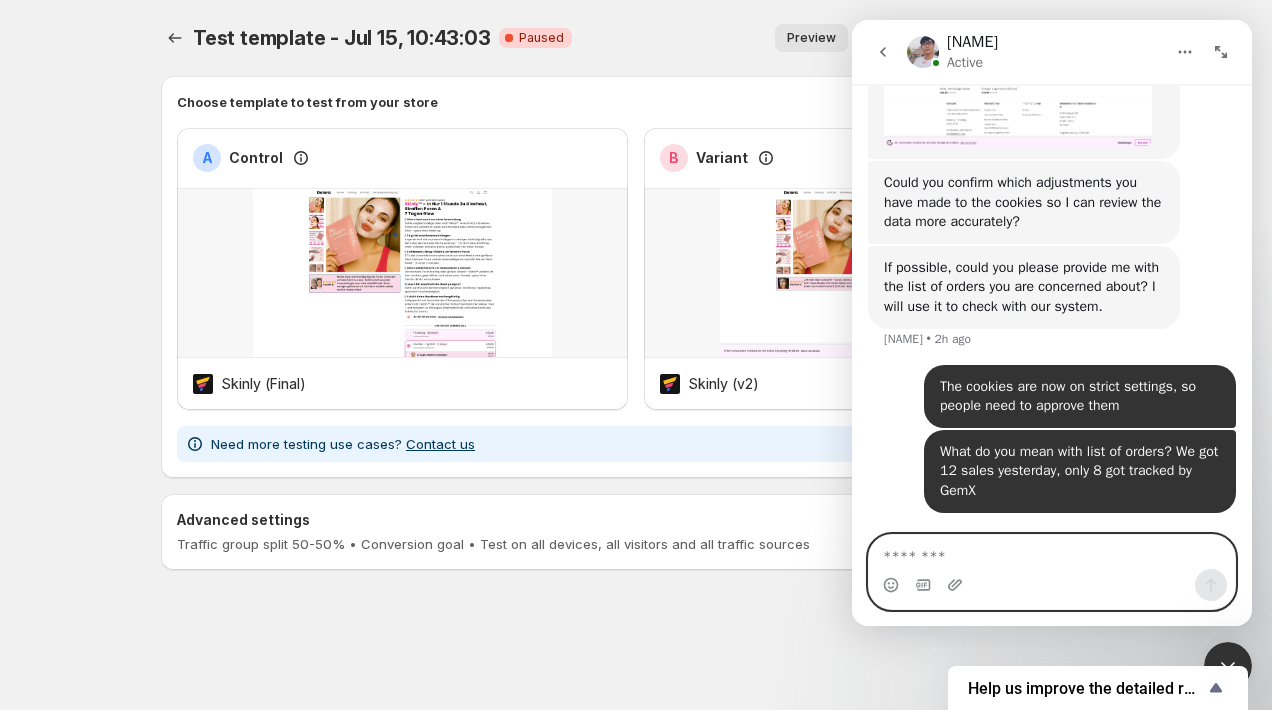 click at bounding box center [1052, 552] 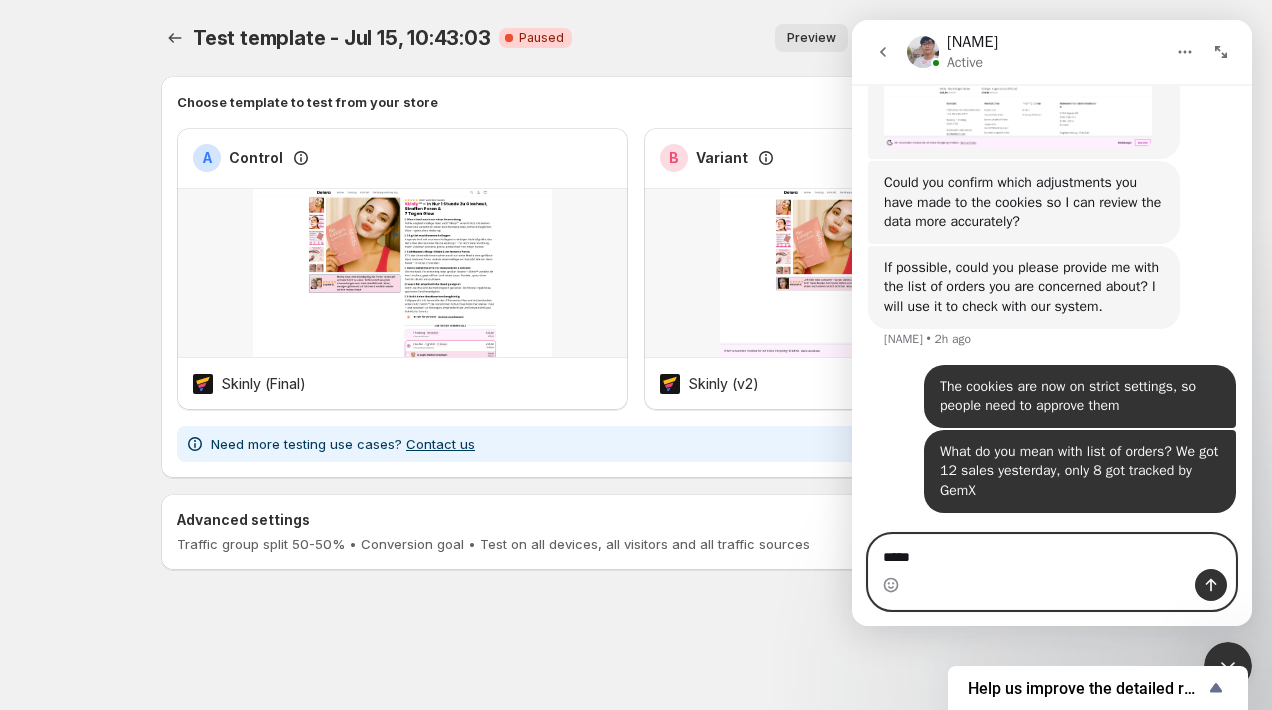 scroll, scrollTop: 6676, scrollLeft: 0, axis: vertical 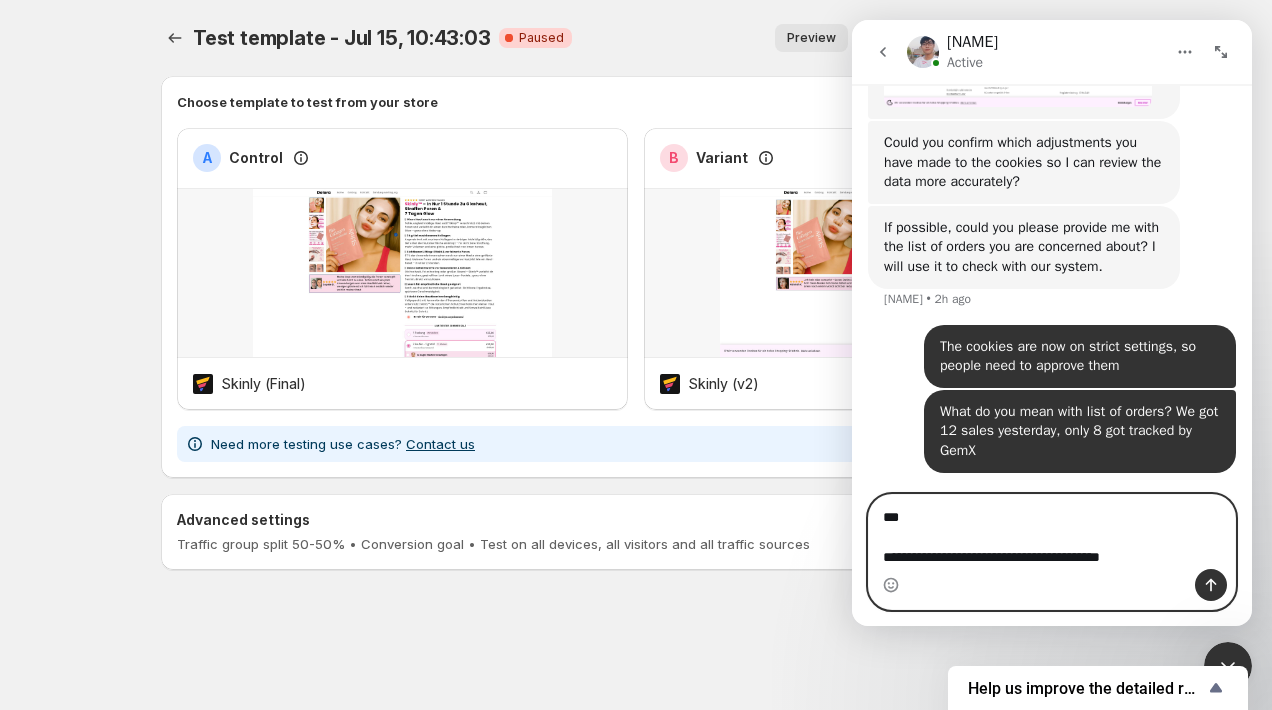 paste on "**********" 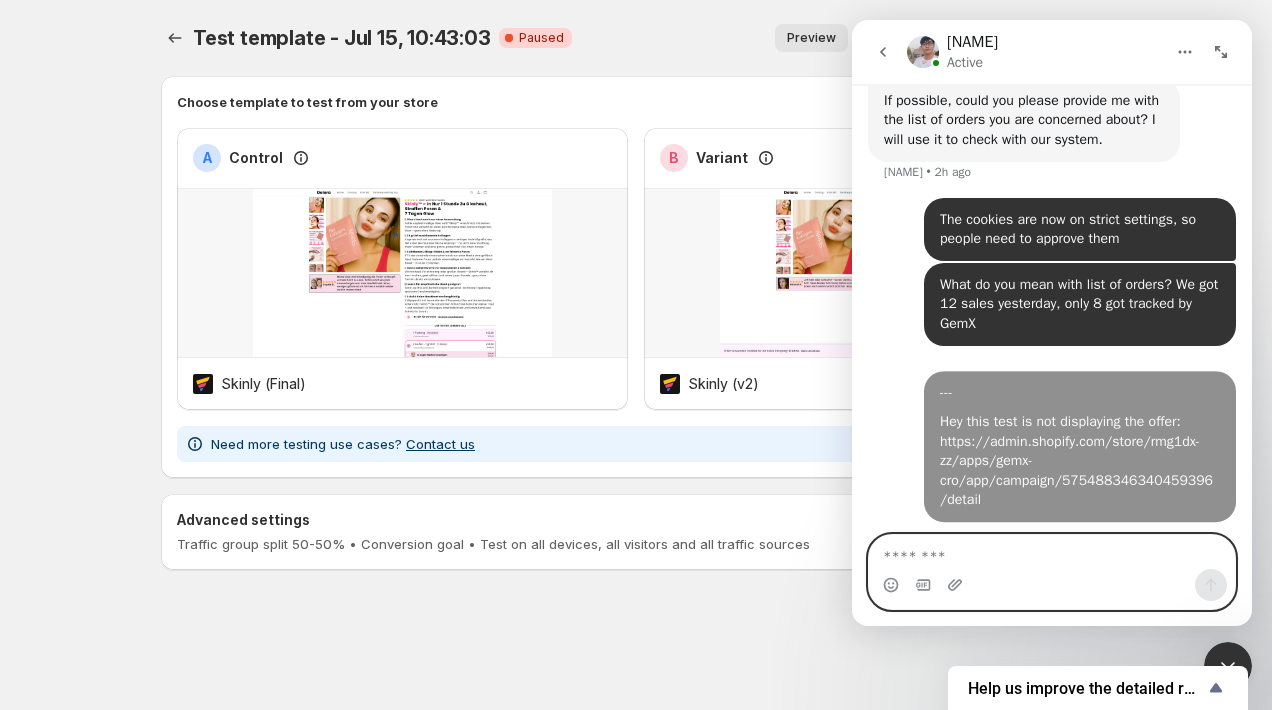 scroll, scrollTop: 6804, scrollLeft: 0, axis: vertical 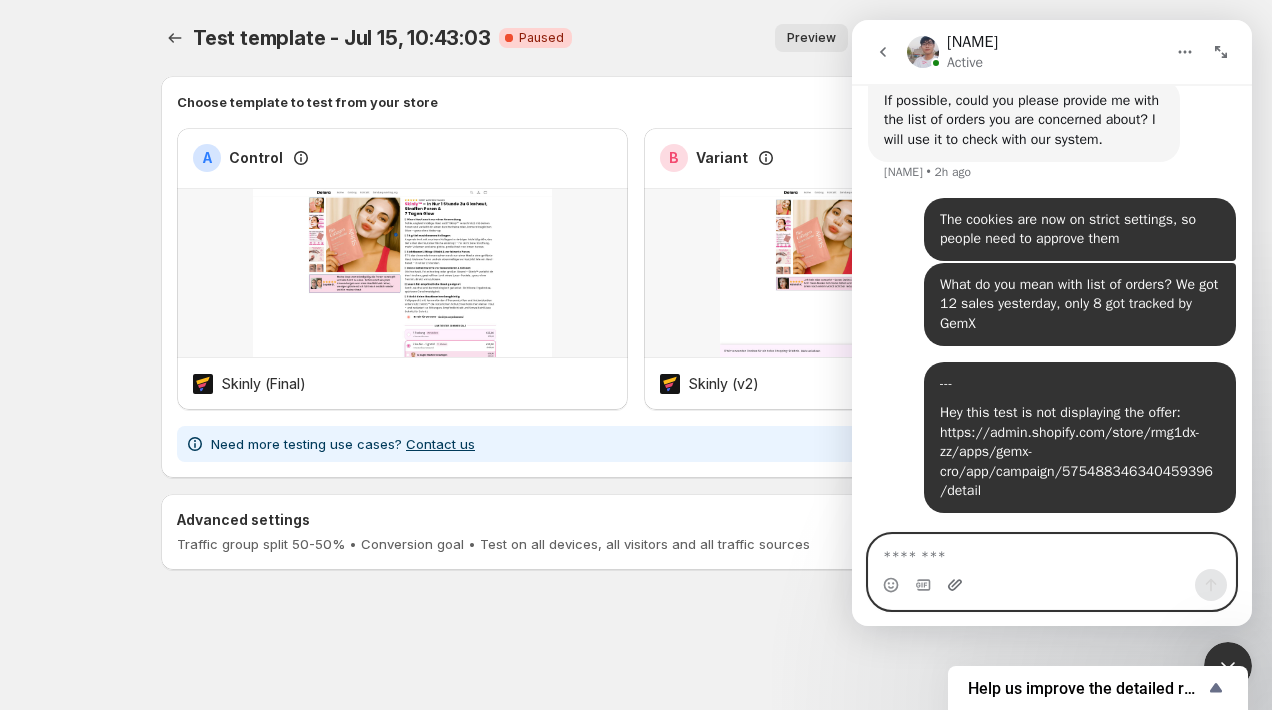 click 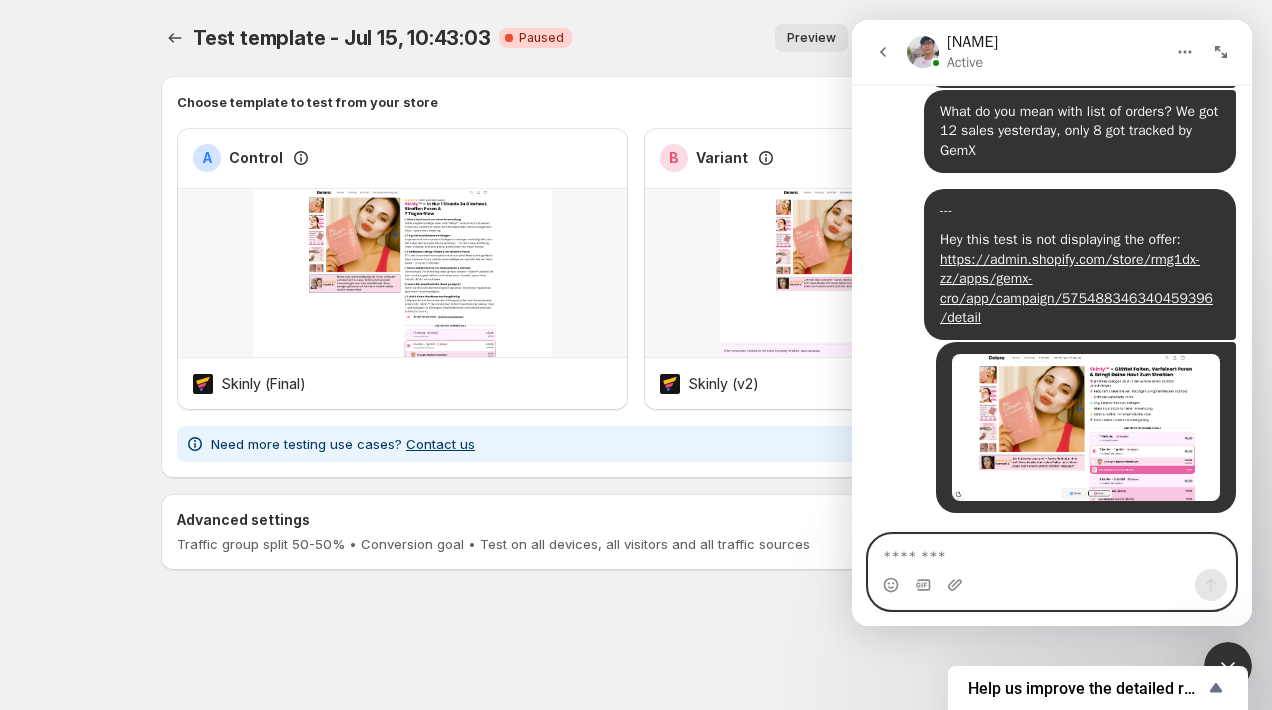 scroll, scrollTop: 6977, scrollLeft: 0, axis: vertical 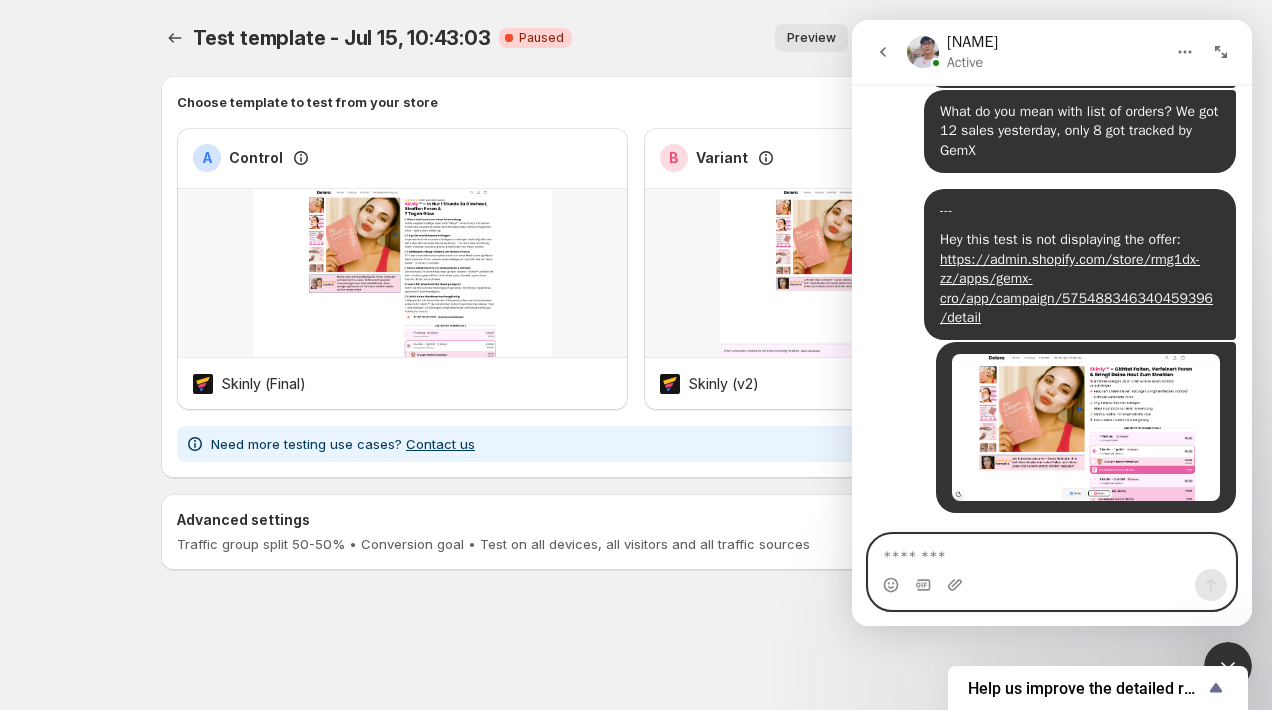 click at bounding box center [1052, 552] 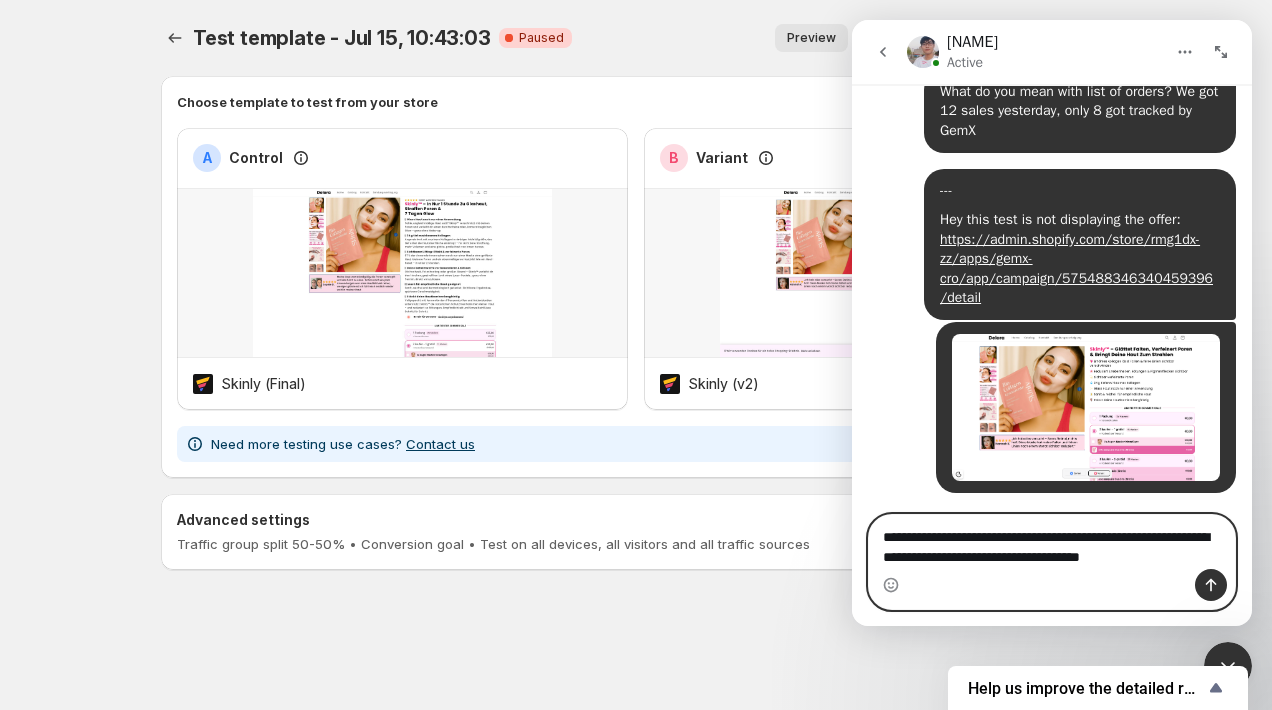 scroll, scrollTop: 7017, scrollLeft: 0, axis: vertical 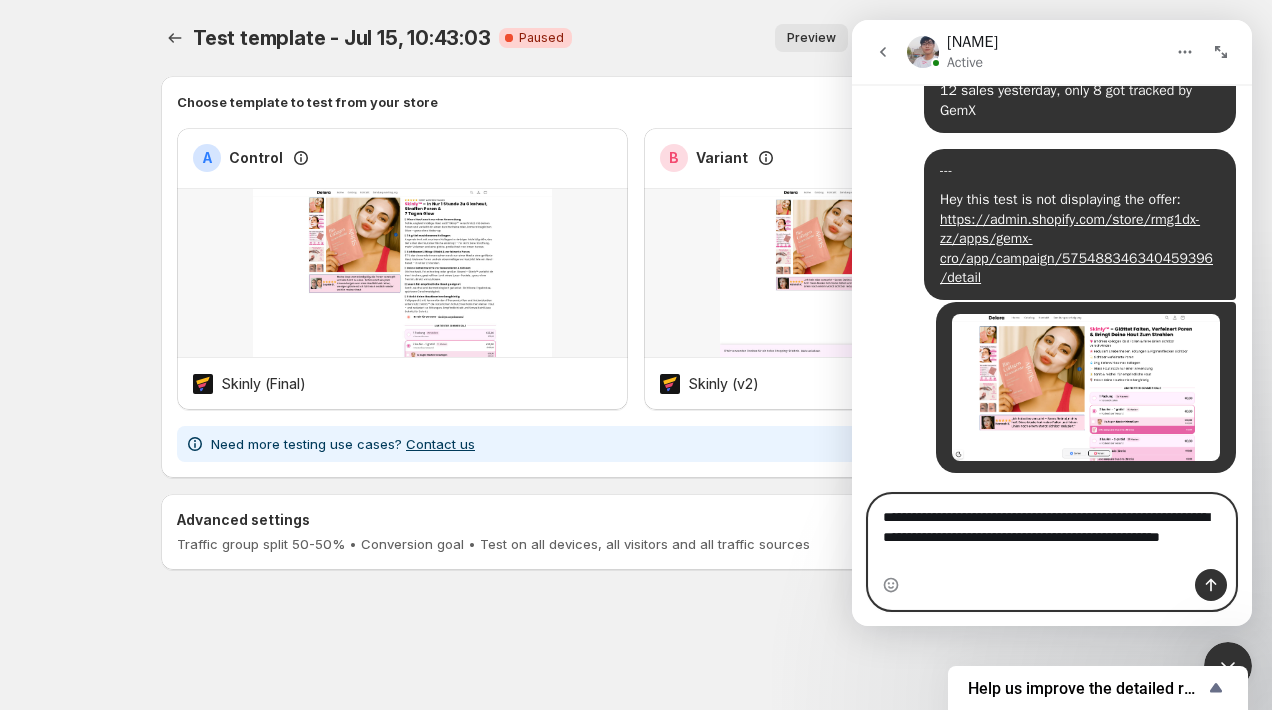 type on "**********" 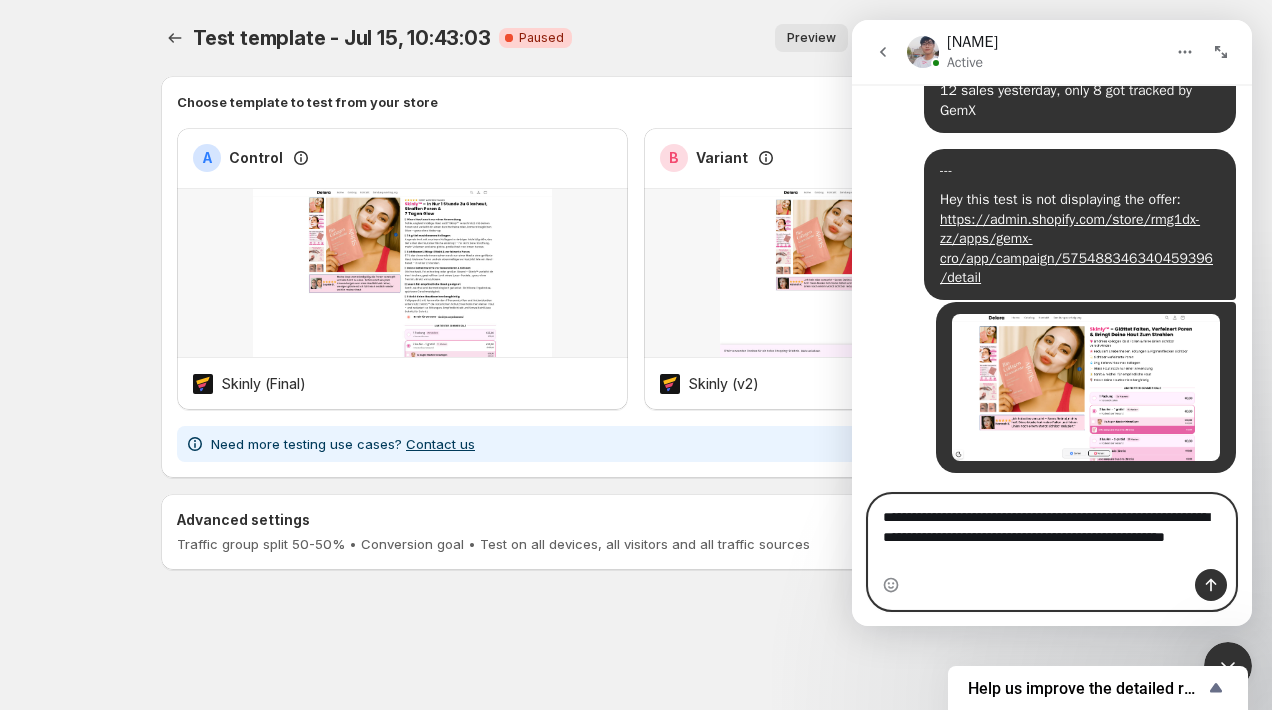 type 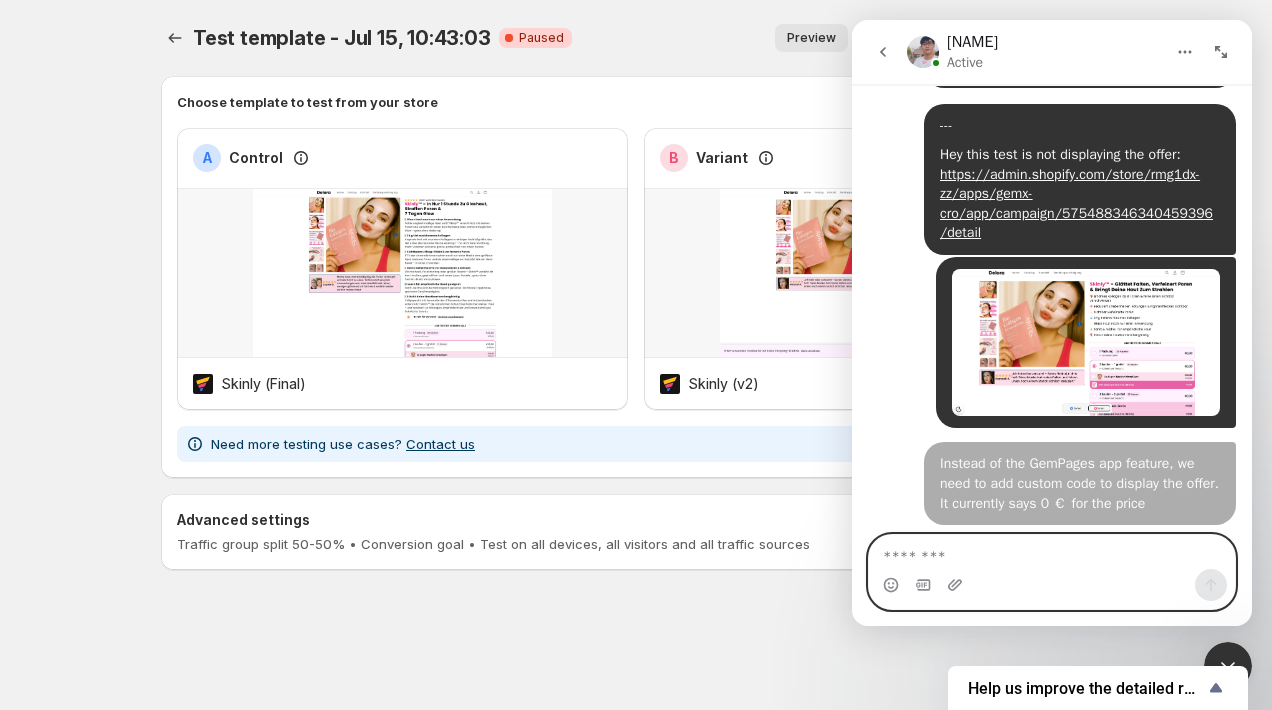 scroll, scrollTop: 7062, scrollLeft: 0, axis: vertical 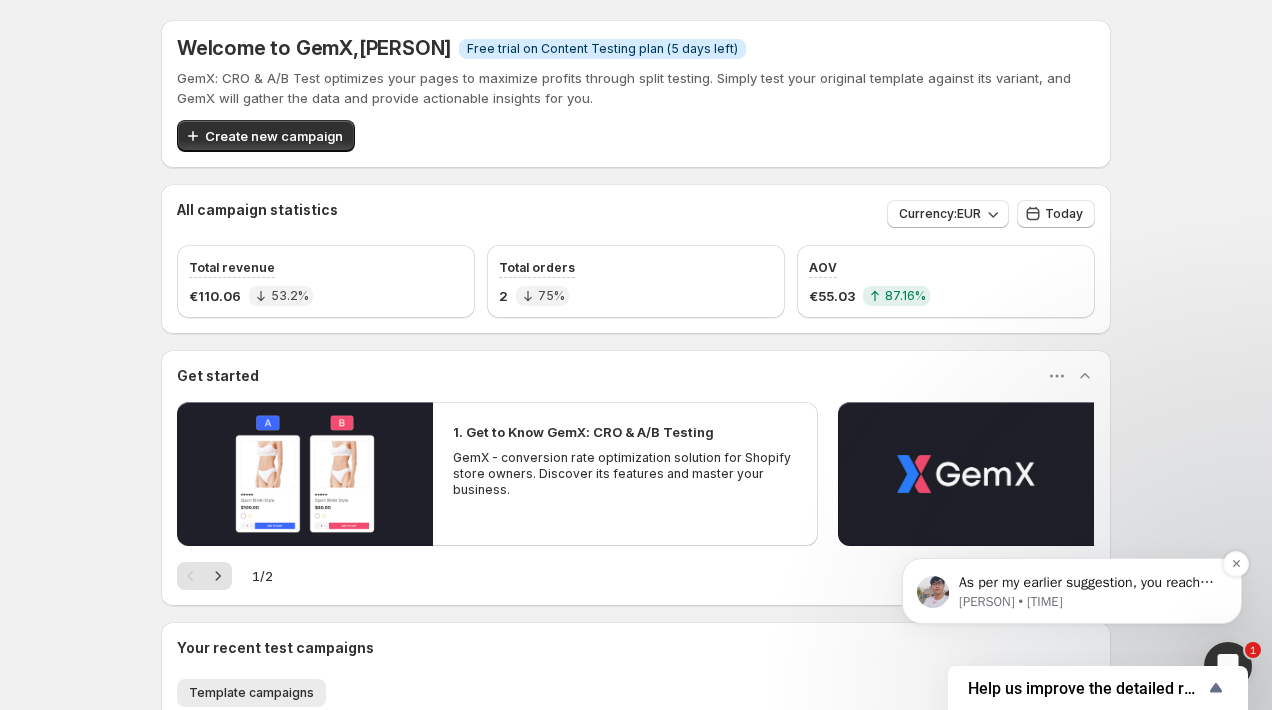 click on "As per my earlier suggestion, you reached out to Kaching and added the code, and it was working fine until now." at bounding box center (1088, 583) 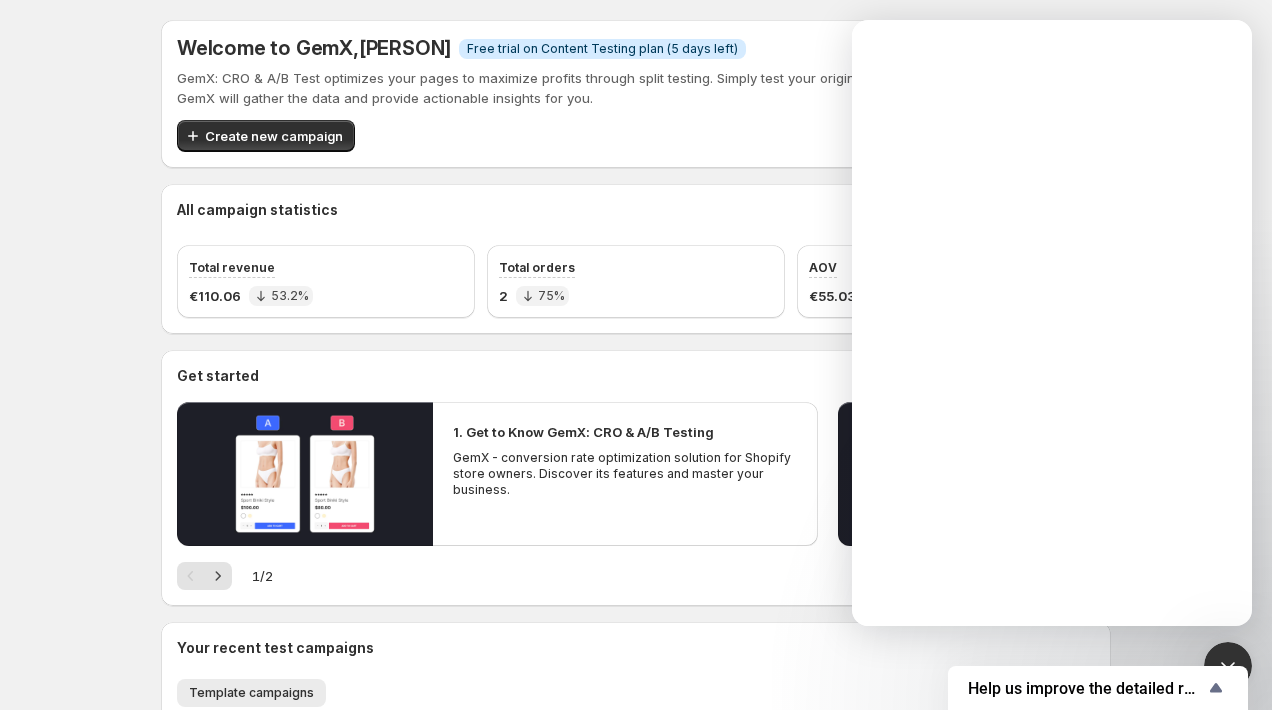 scroll, scrollTop: 0, scrollLeft: 0, axis: both 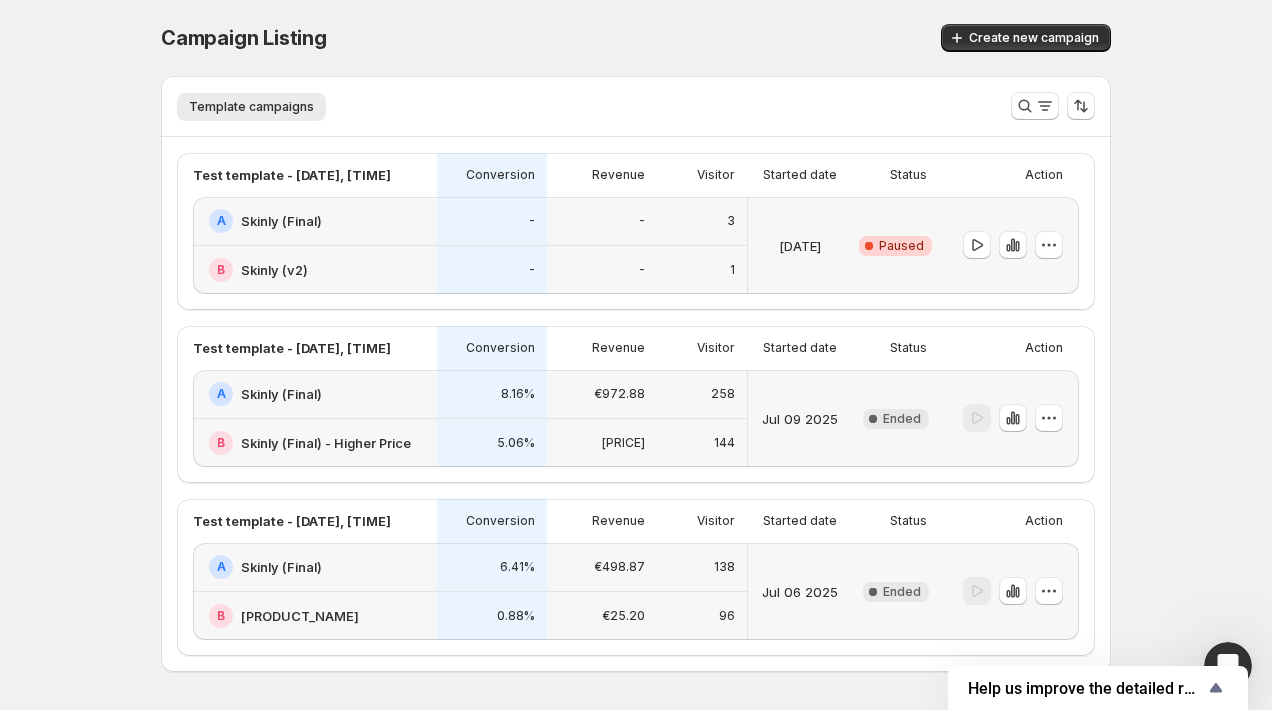 click at bounding box center (1228, 666) 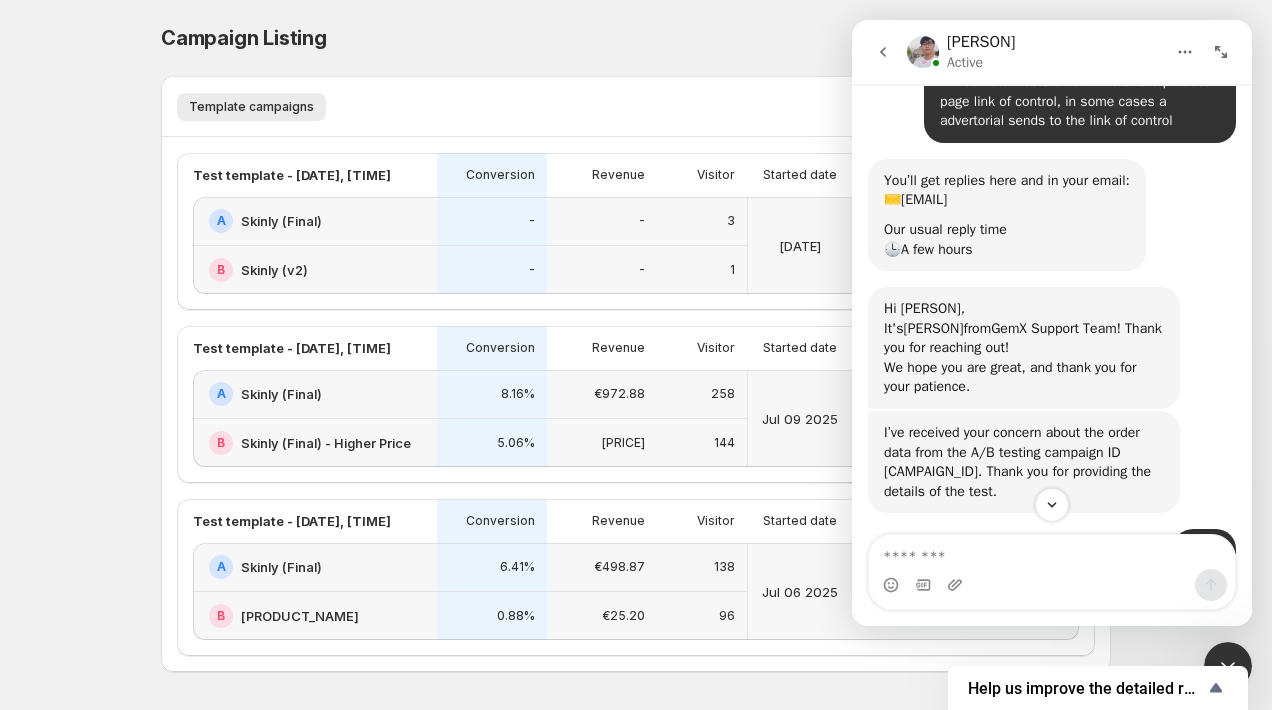 scroll, scrollTop: 0, scrollLeft: 0, axis: both 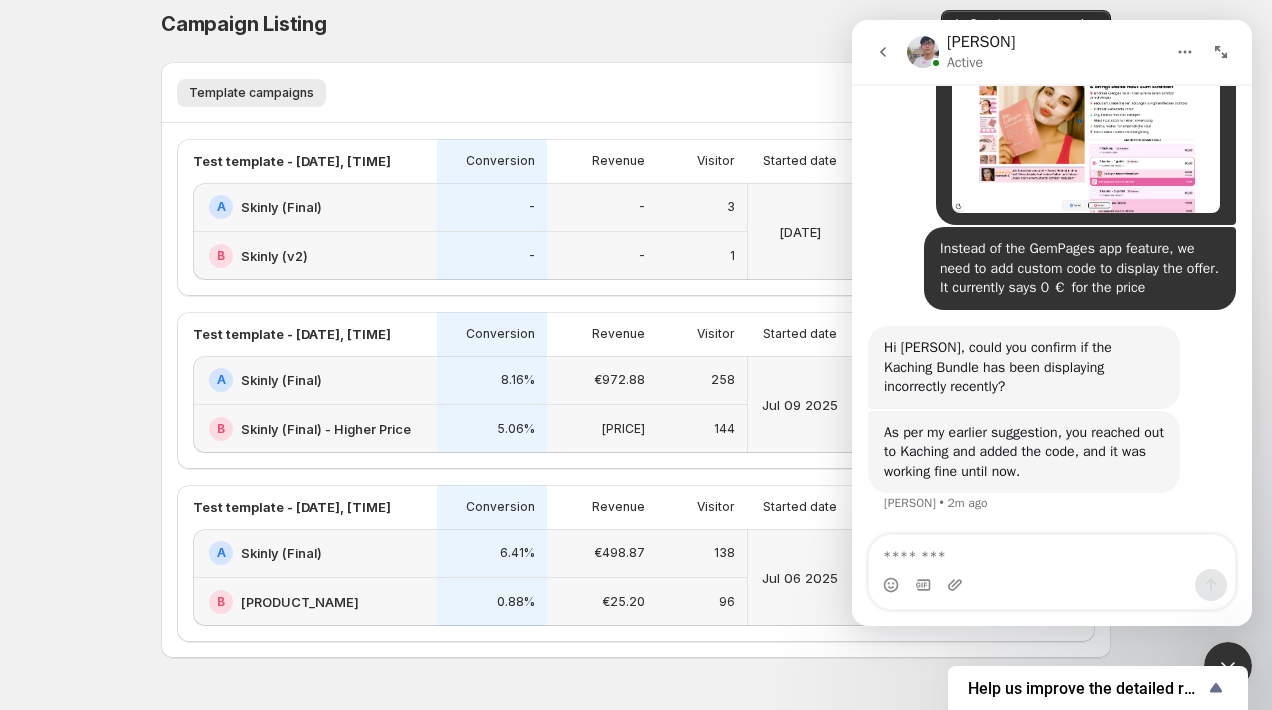 click at bounding box center [1052, 552] 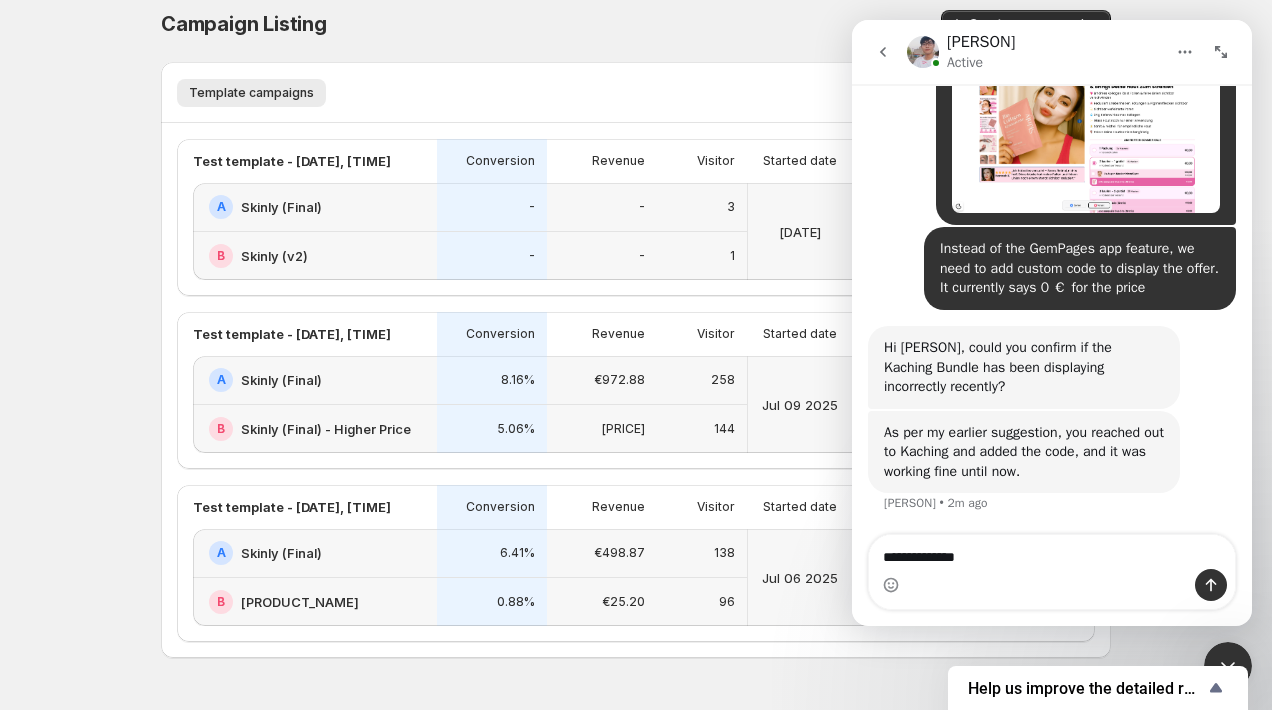 type on "**********" 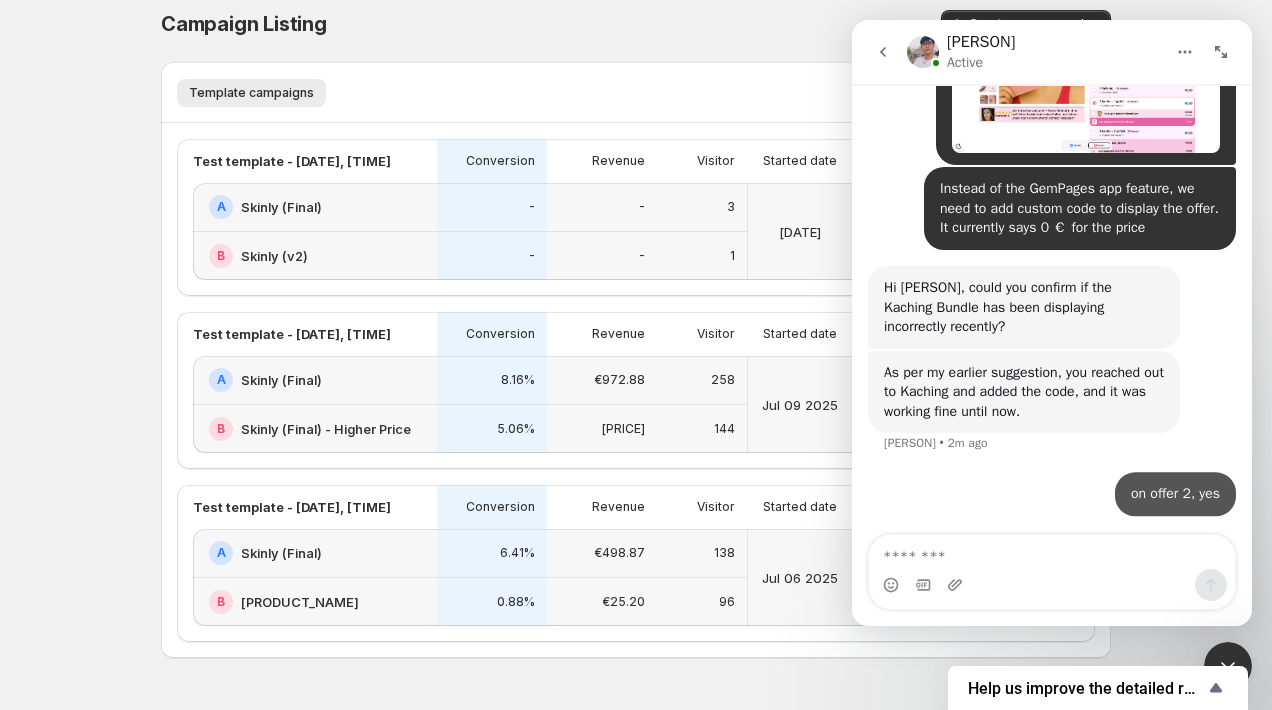 scroll, scrollTop: 7305, scrollLeft: 0, axis: vertical 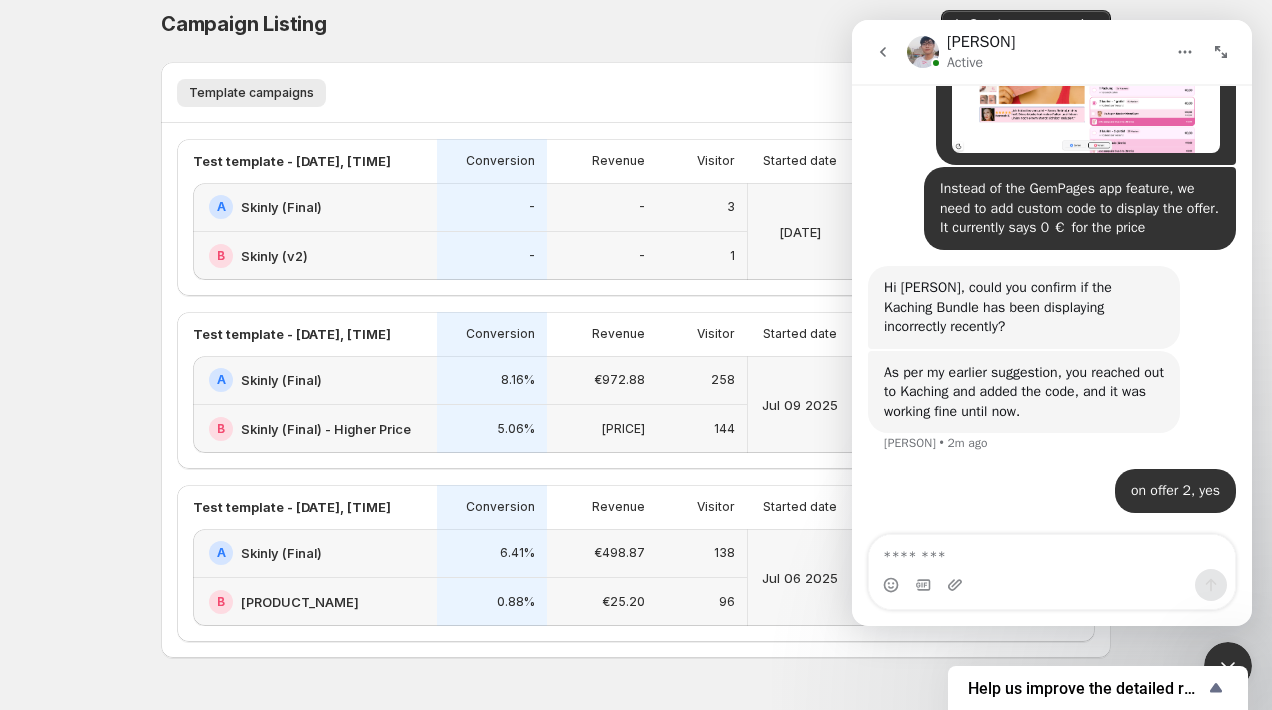 click at bounding box center [1052, 552] 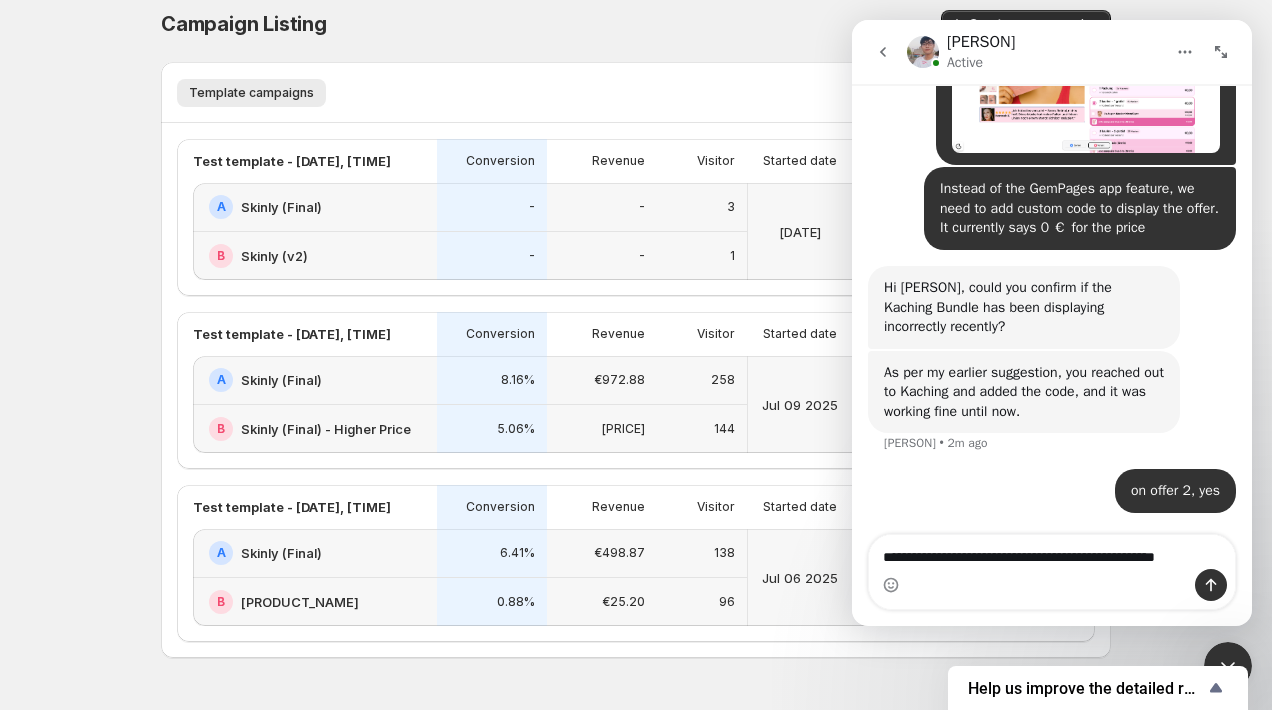 type on "**********" 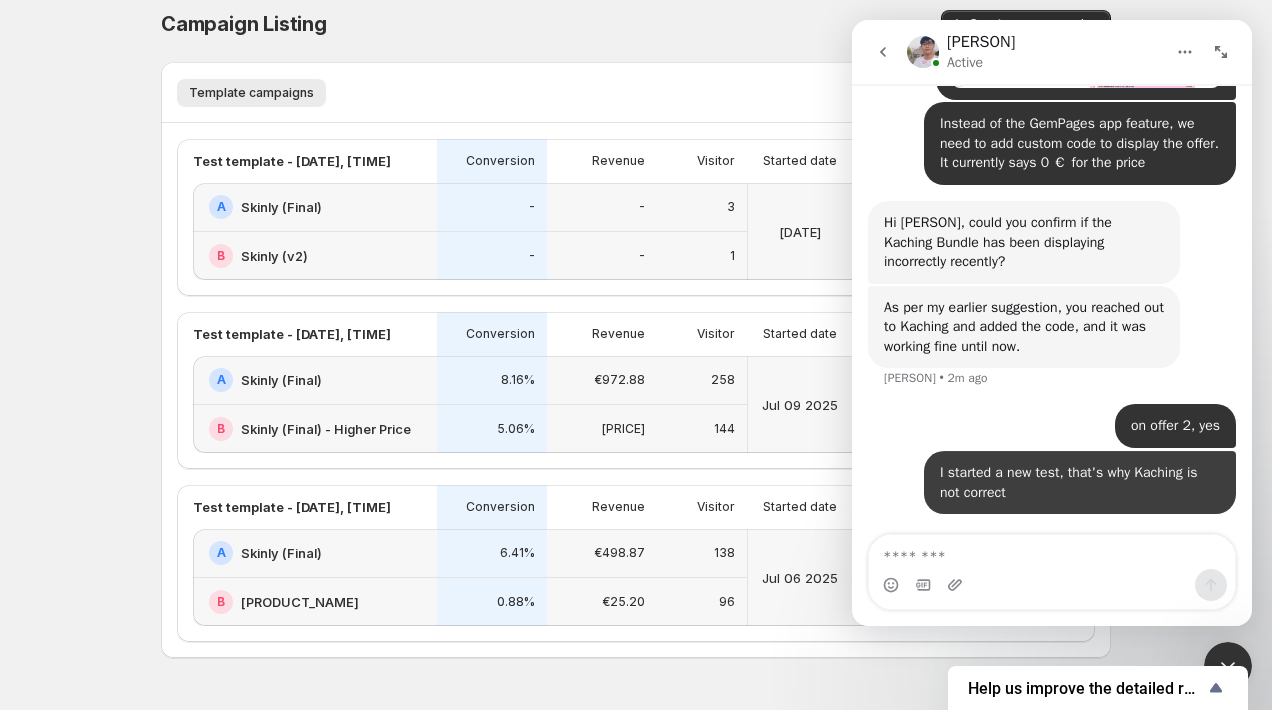 scroll, scrollTop: 7370, scrollLeft: 0, axis: vertical 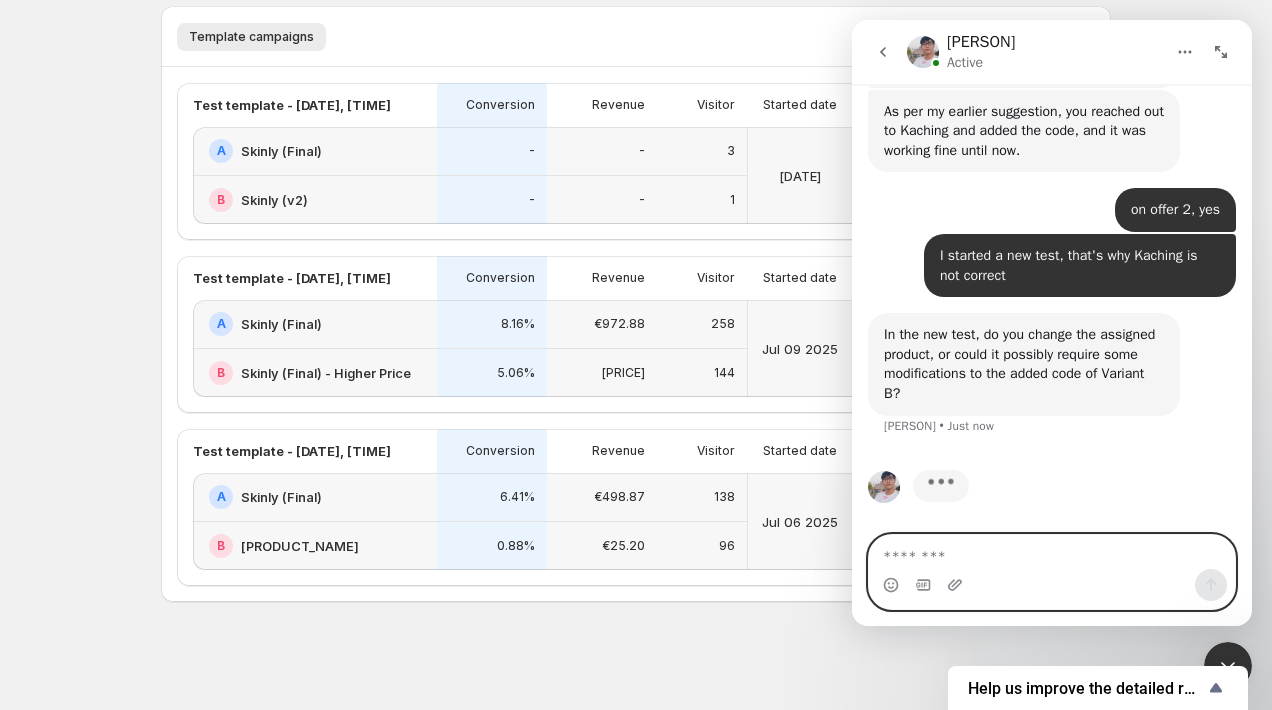 click at bounding box center (1052, 552) 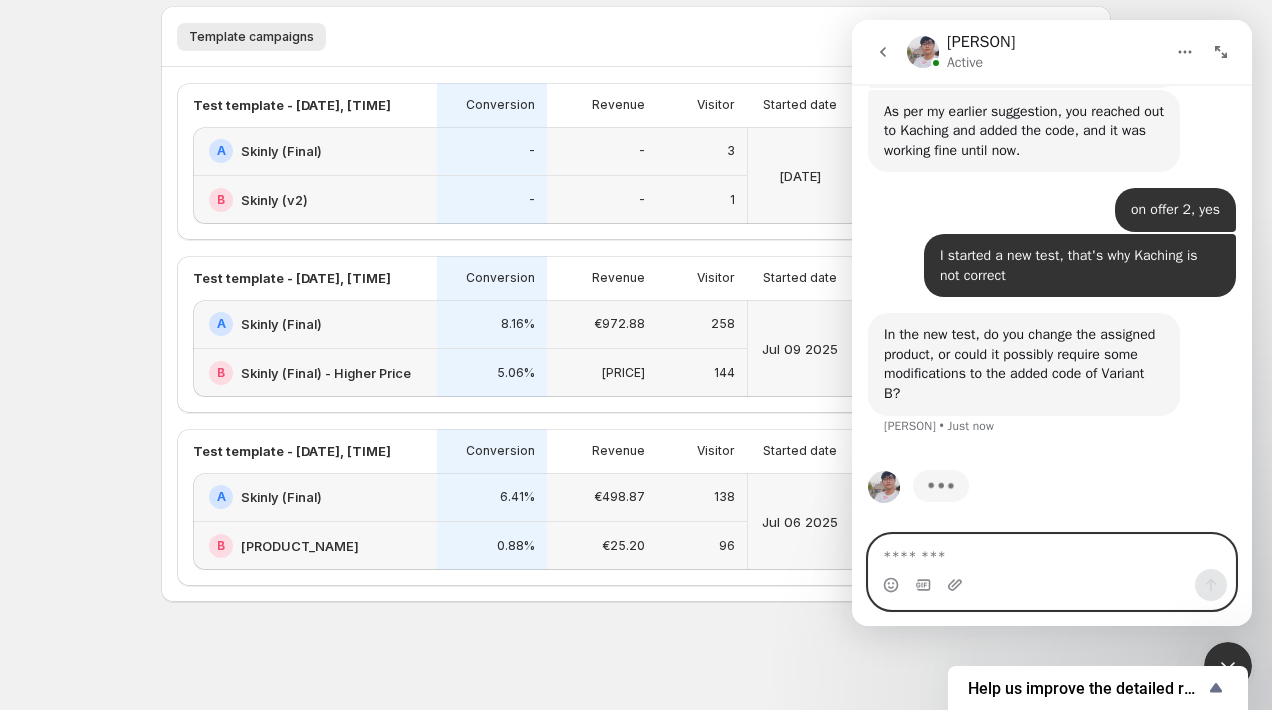 click at bounding box center (1052, 552) 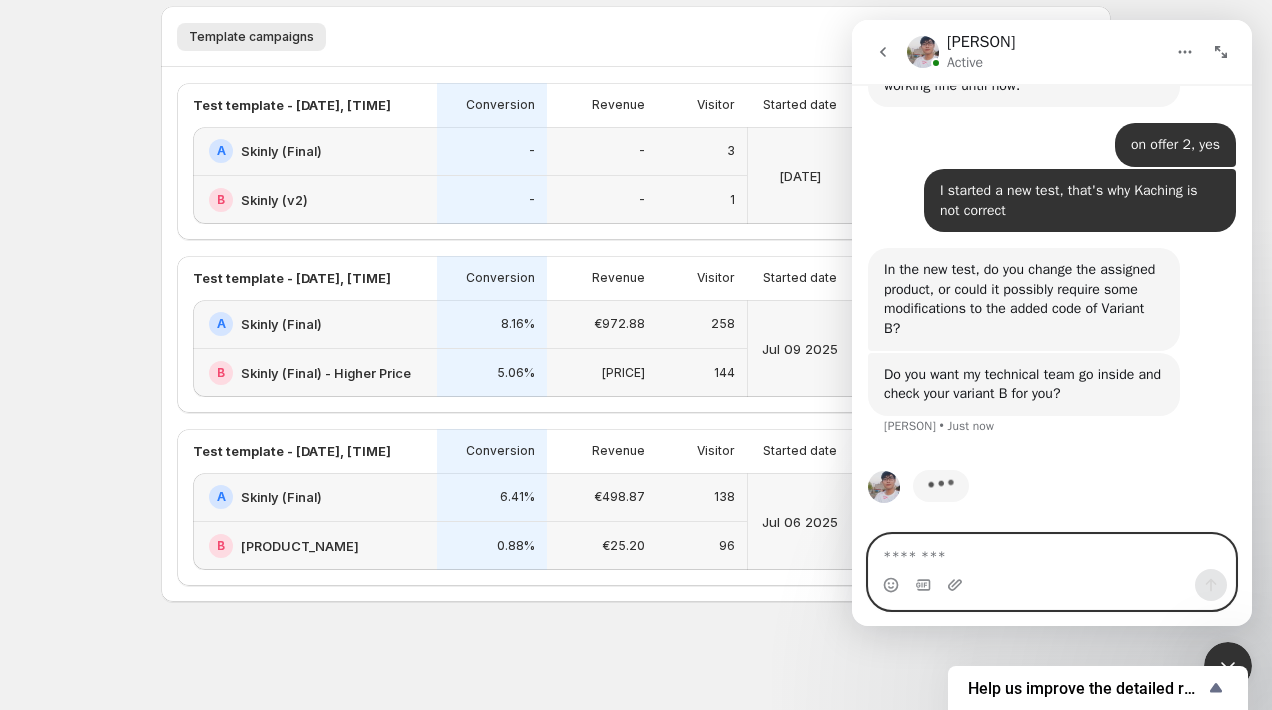 type on "*" 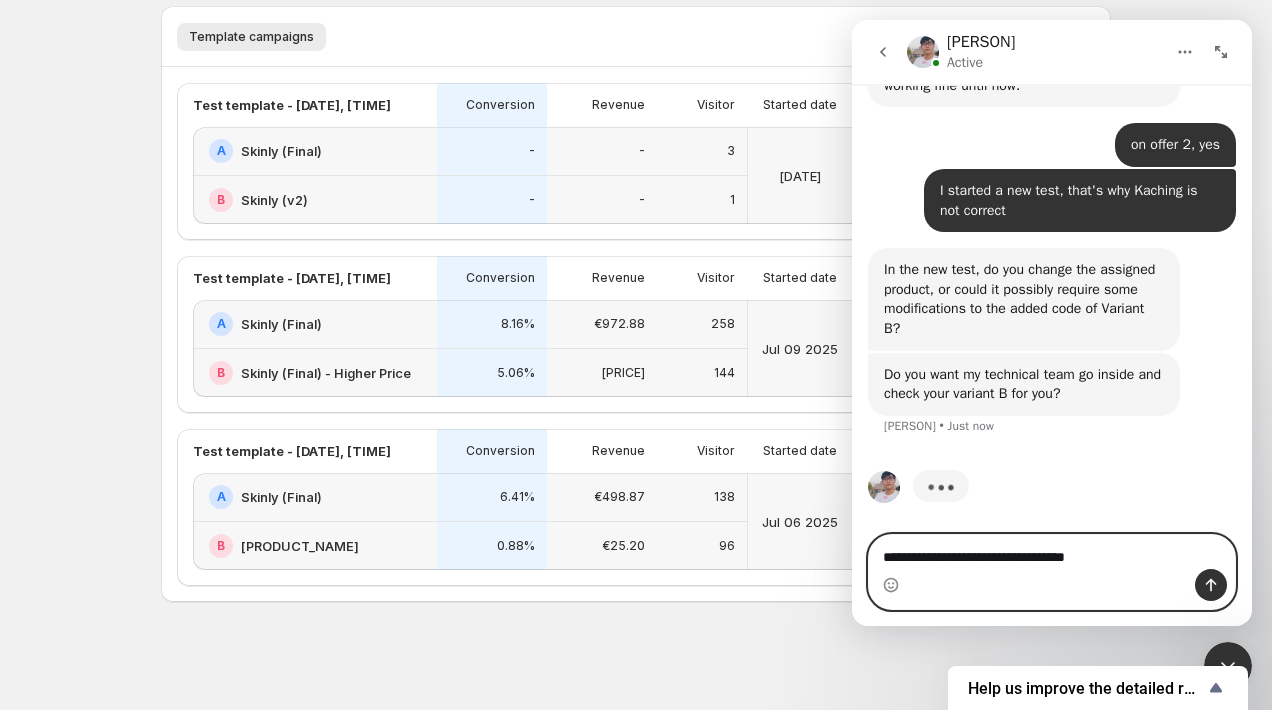 type on "**********" 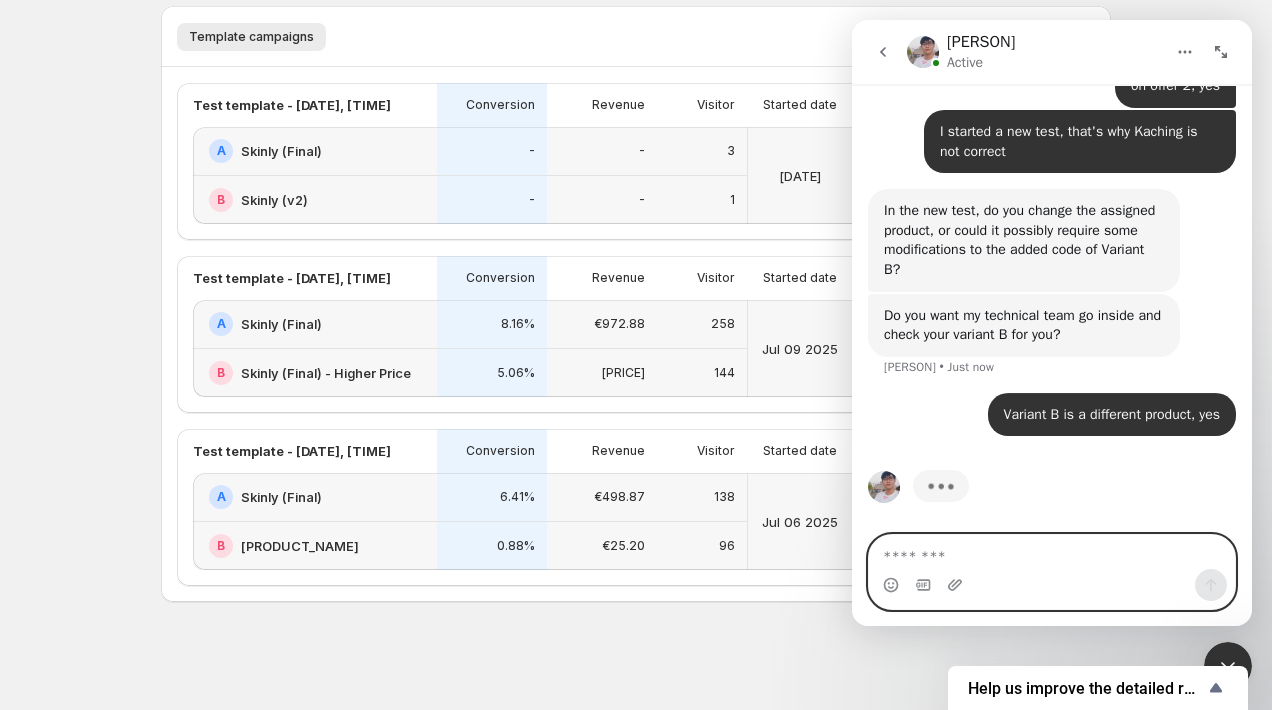 scroll, scrollTop: 7691, scrollLeft: 0, axis: vertical 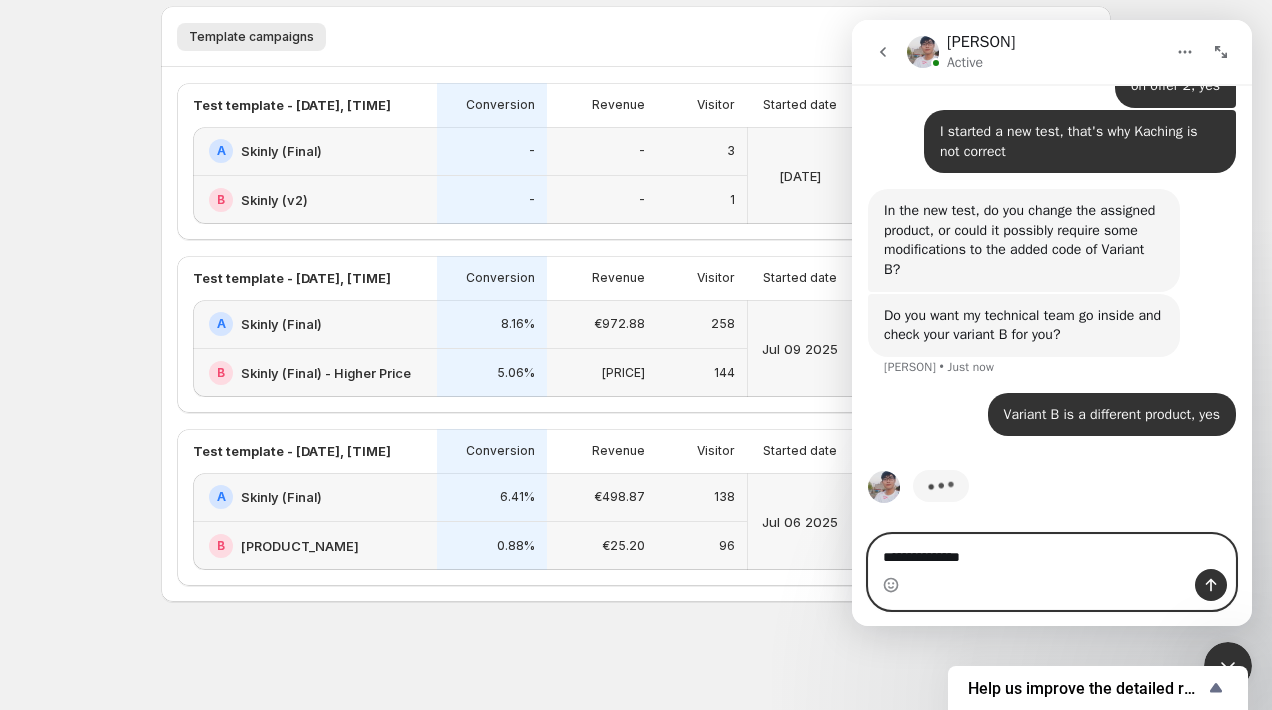 type on "**********" 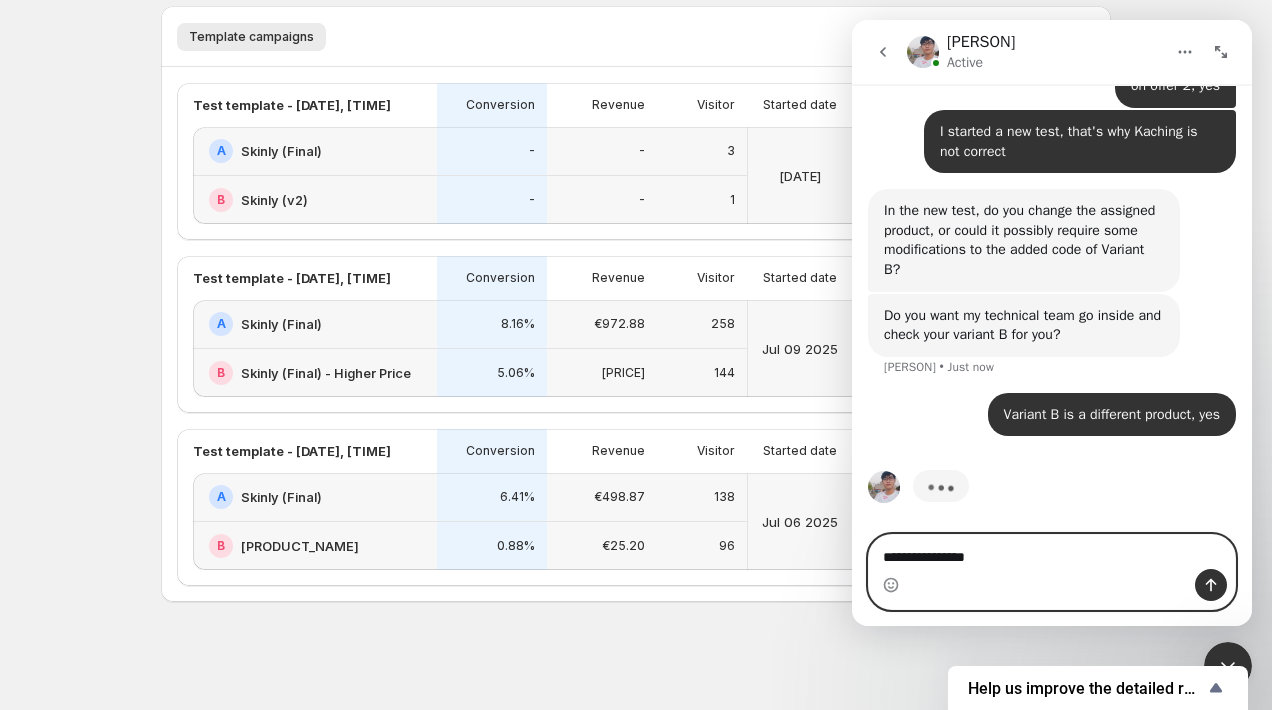 type 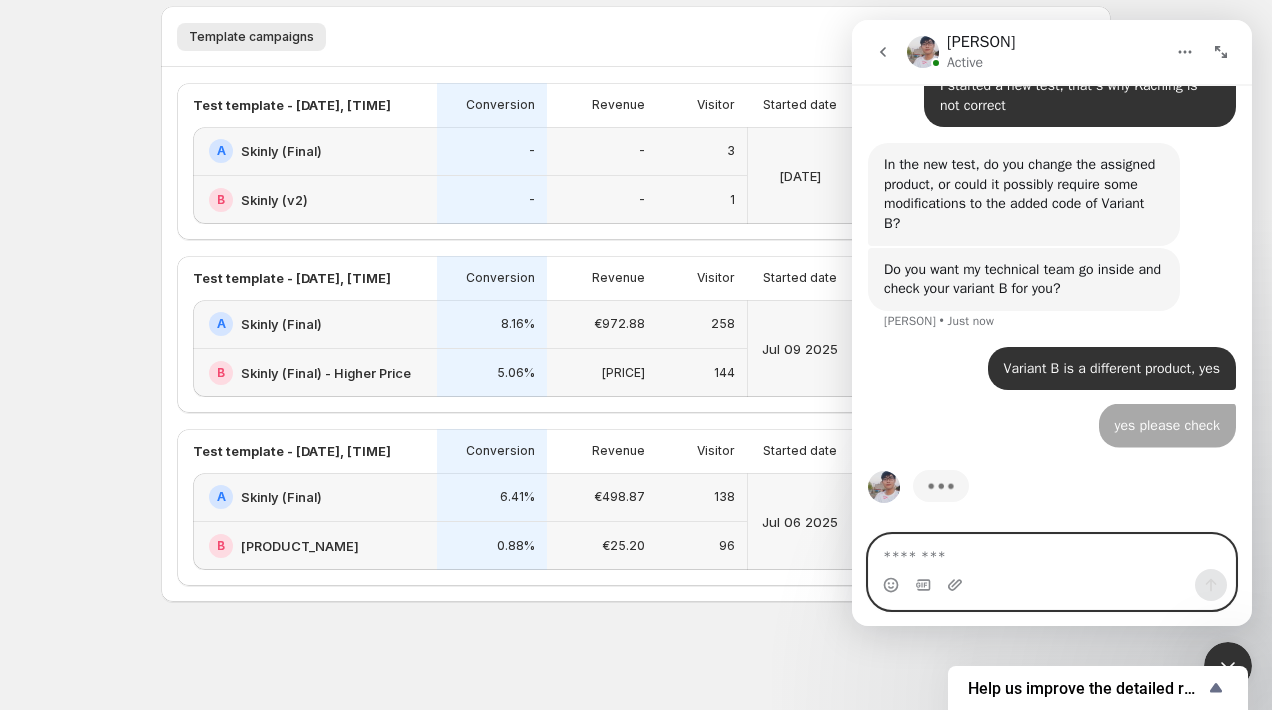 scroll, scrollTop: 7736, scrollLeft: 0, axis: vertical 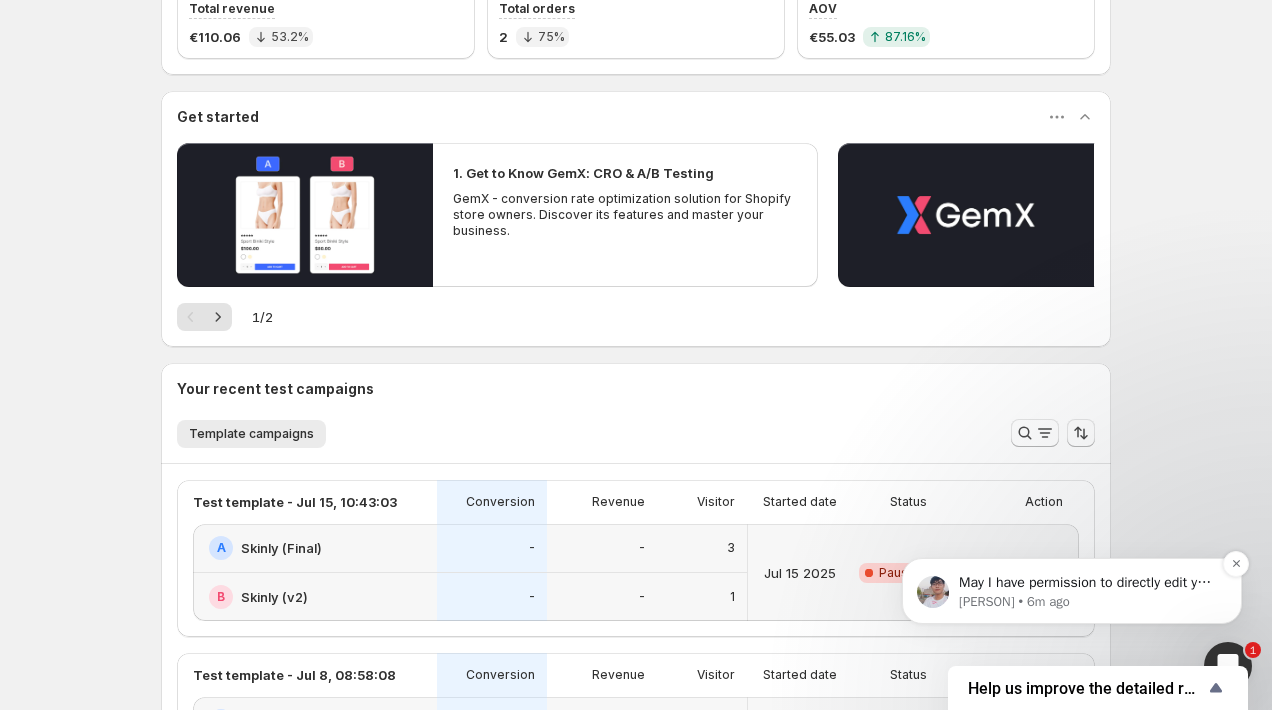 click on "Antony • 6m ago" at bounding box center (1088, 602) 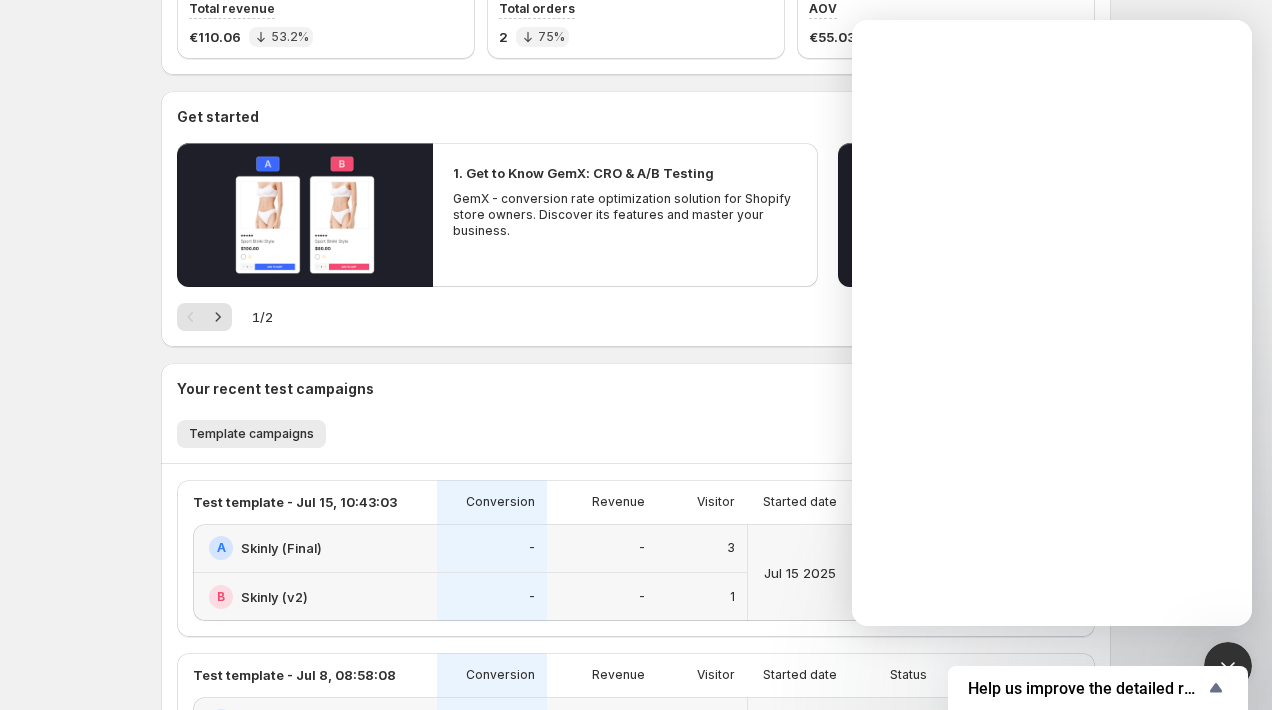 scroll, scrollTop: 0, scrollLeft: 0, axis: both 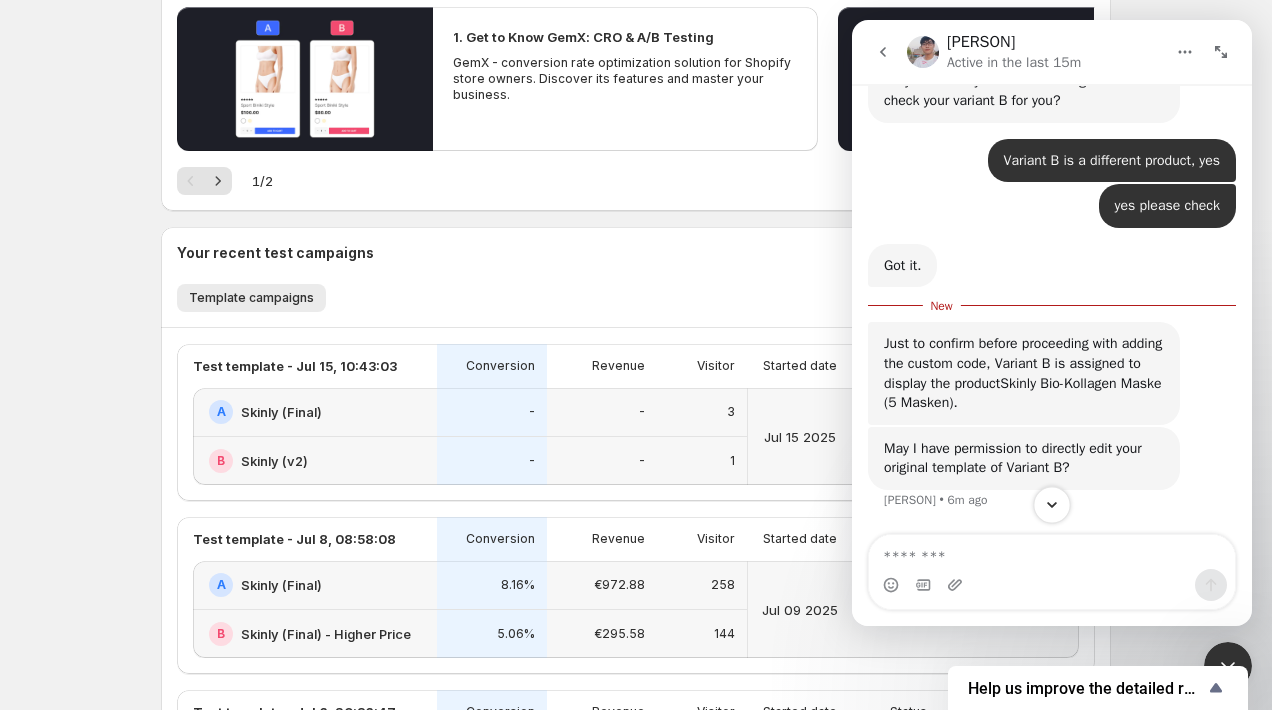 click 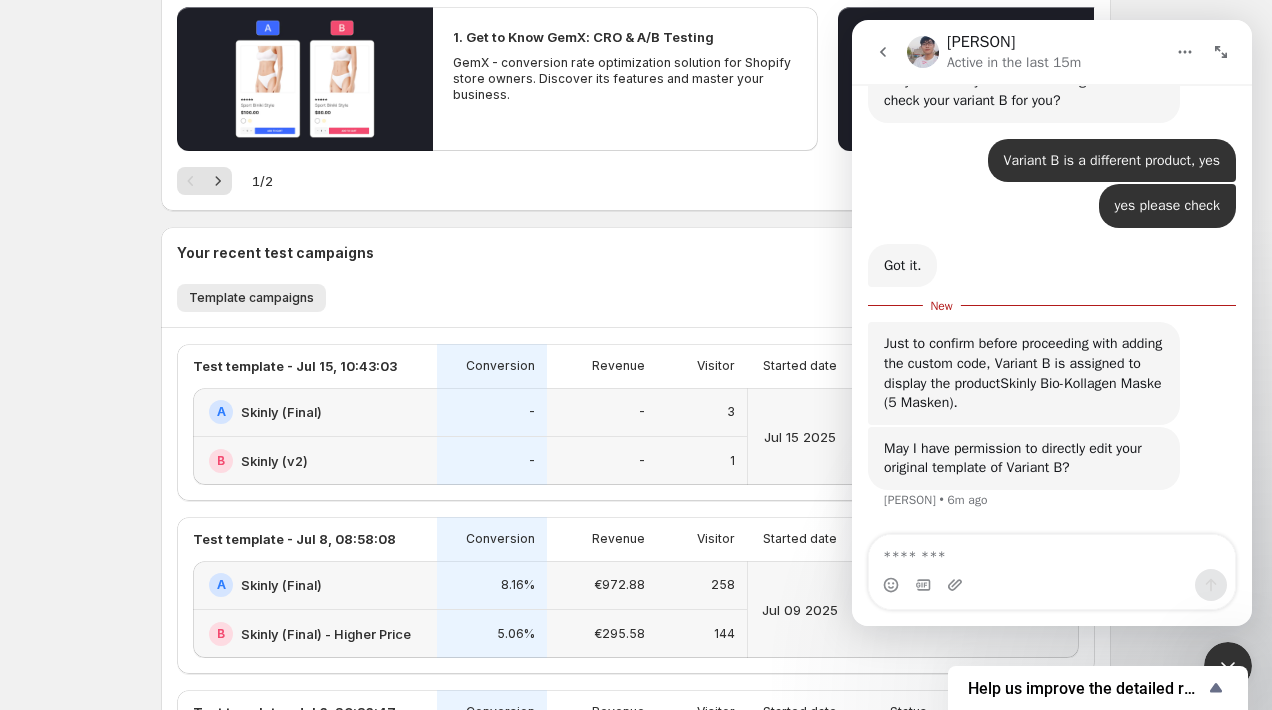 scroll, scrollTop: 7921, scrollLeft: 0, axis: vertical 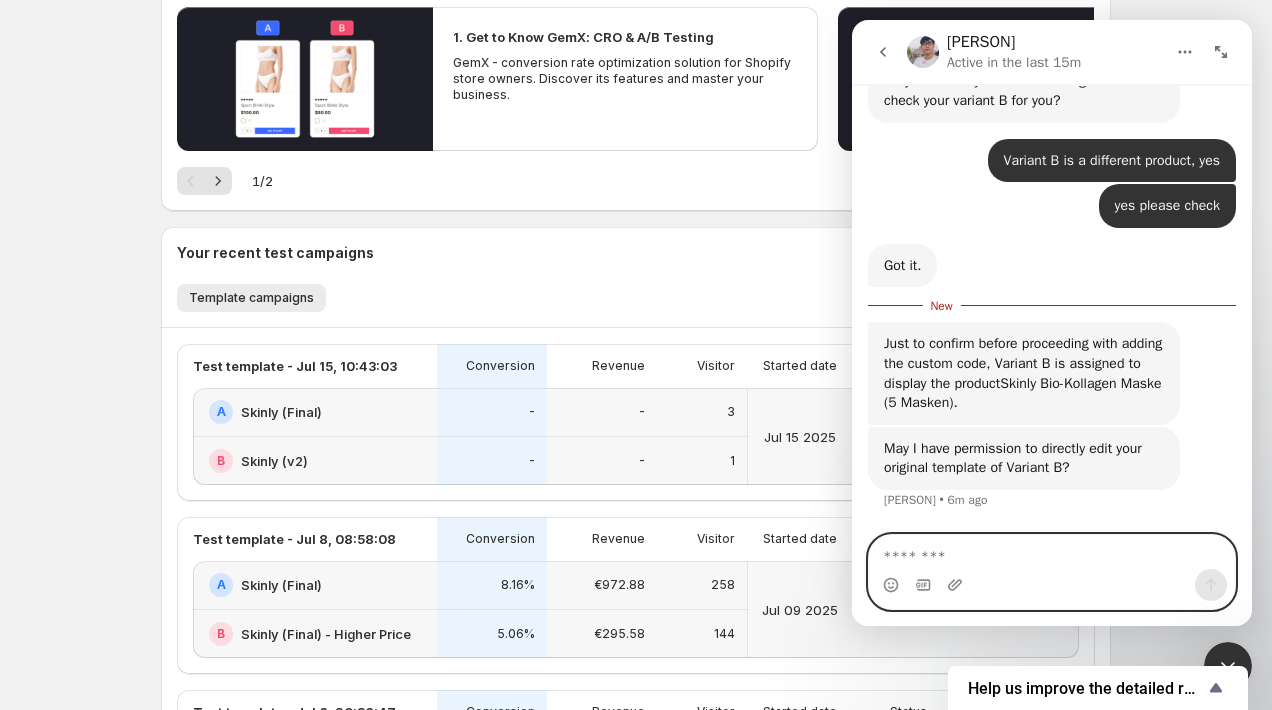 click at bounding box center [1052, 552] 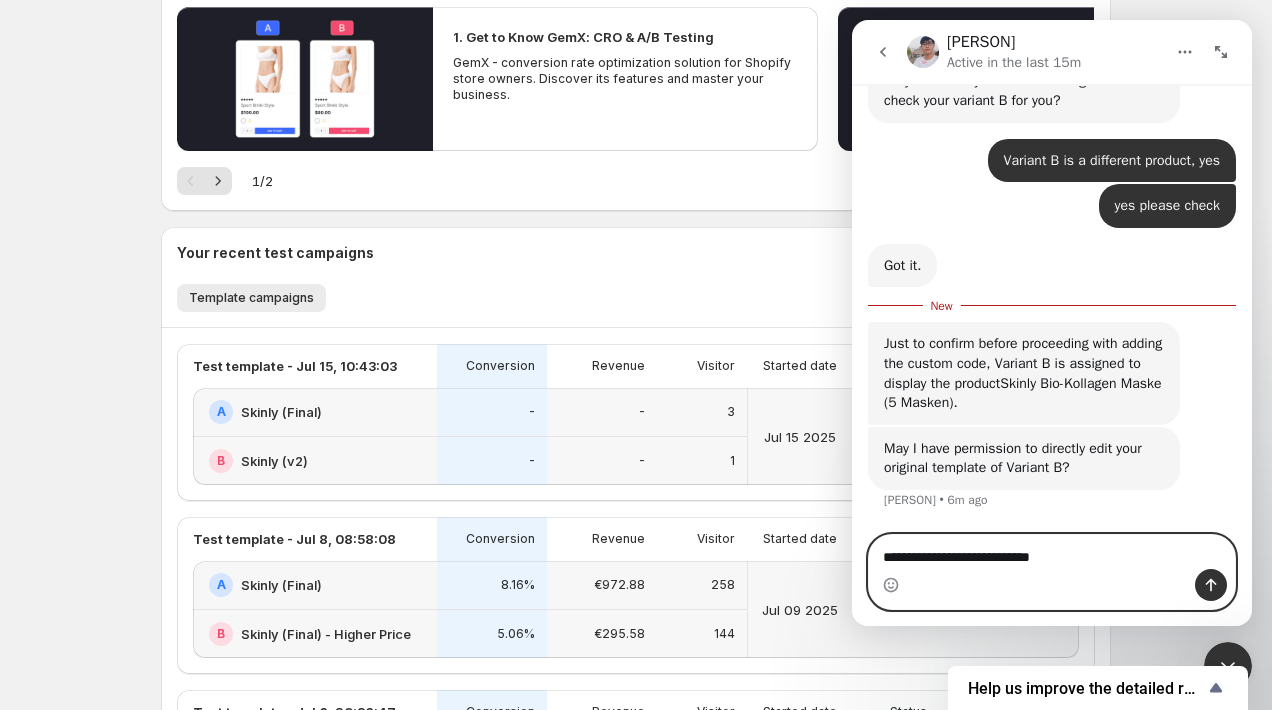 type on "**********" 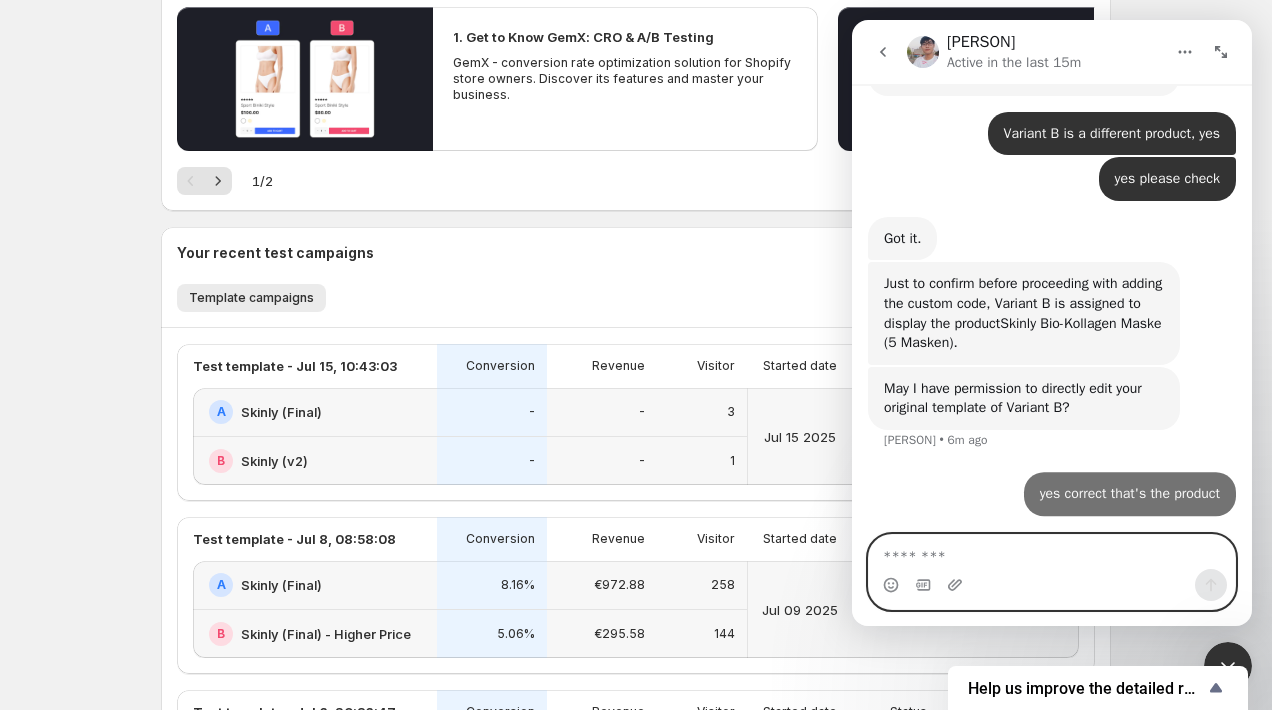 scroll, scrollTop: 7948, scrollLeft: 0, axis: vertical 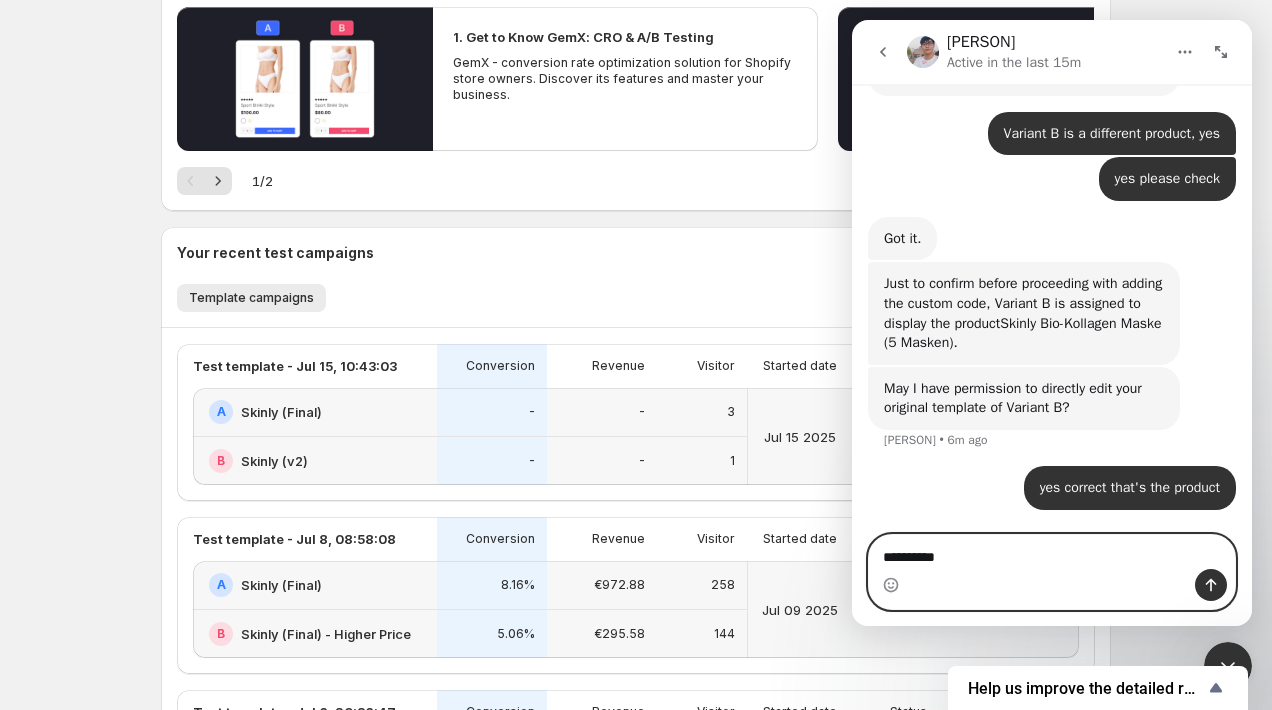 type on "**********" 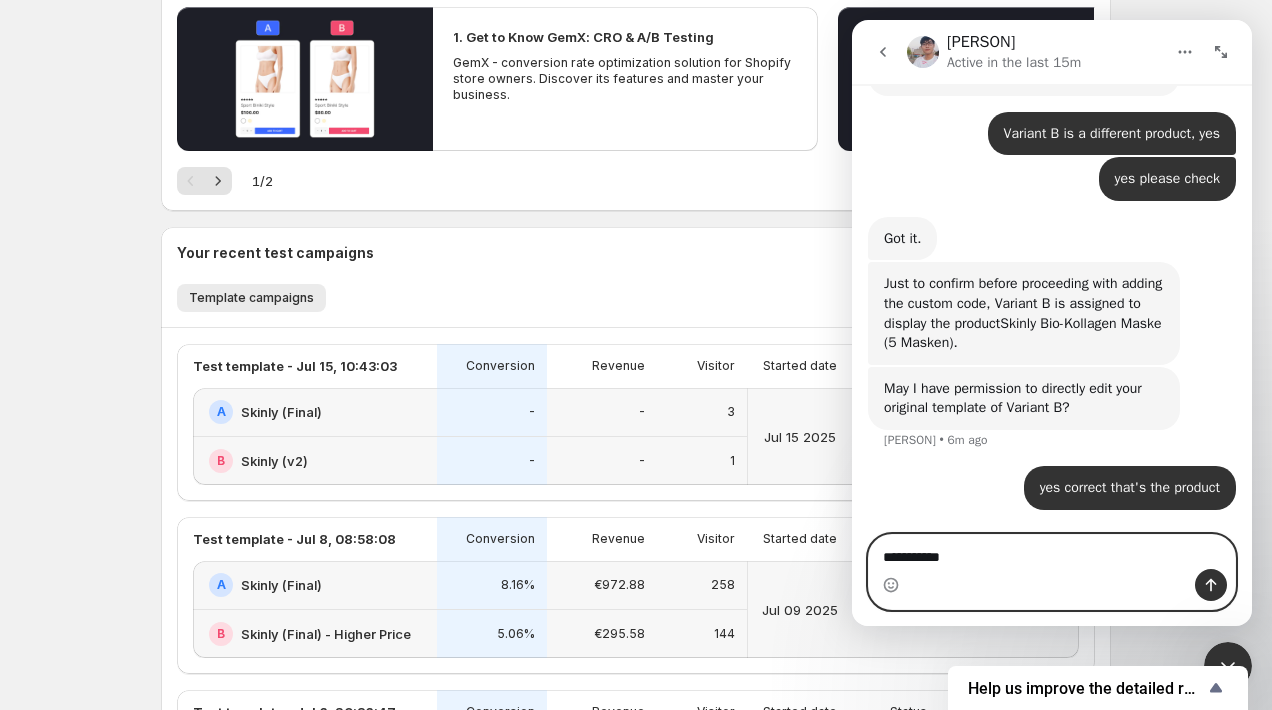 type 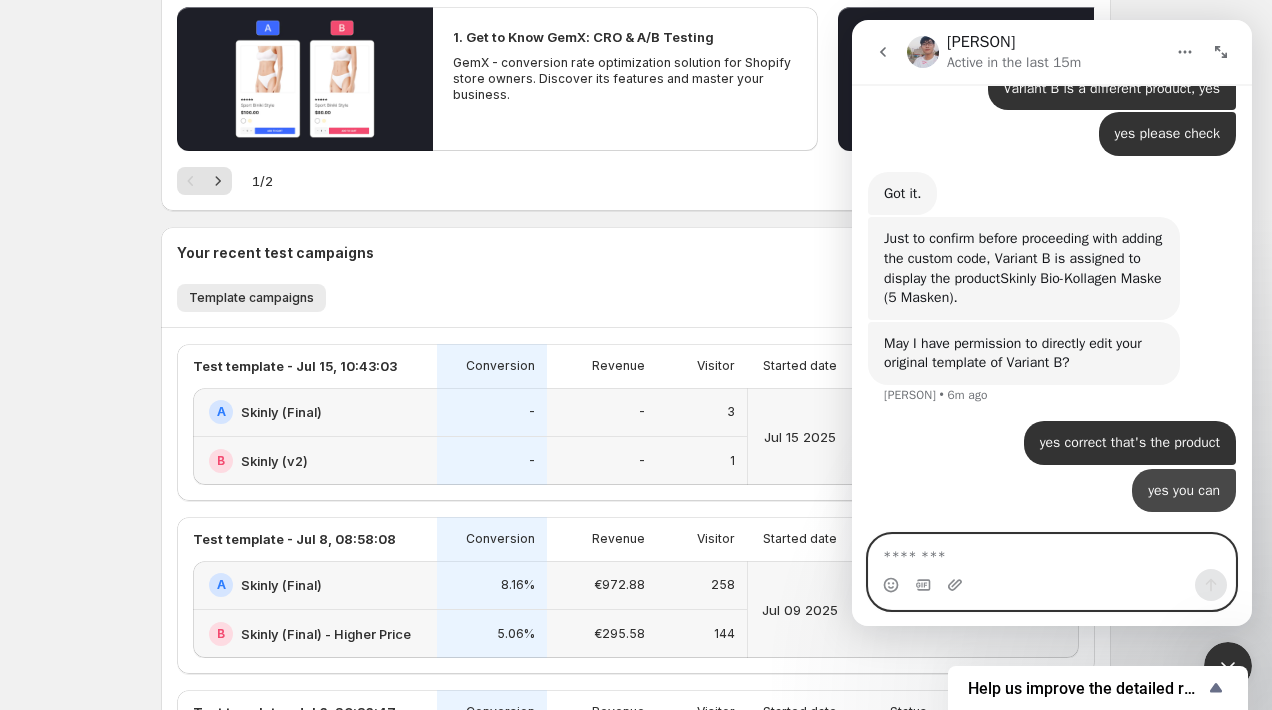 scroll, scrollTop: 7994, scrollLeft: 0, axis: vertical 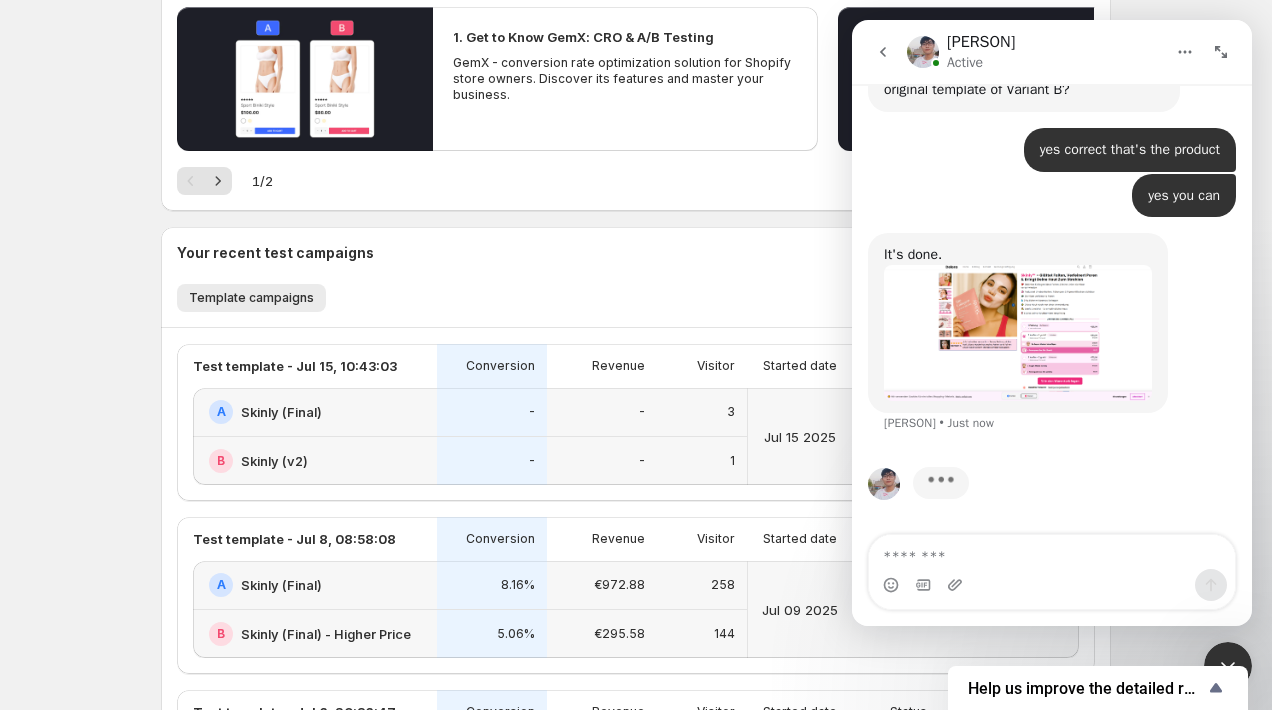 click at bounding box center [1052, 585] 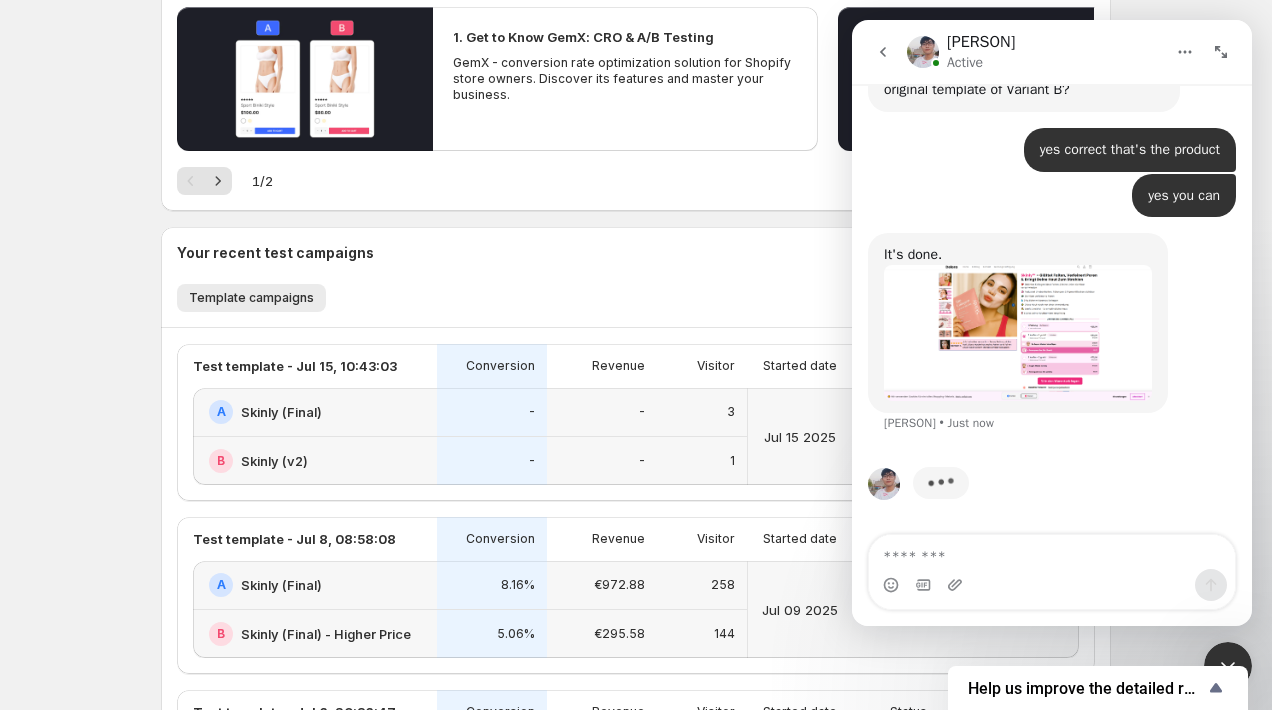 click on "3" at bounding box center [702, 412] 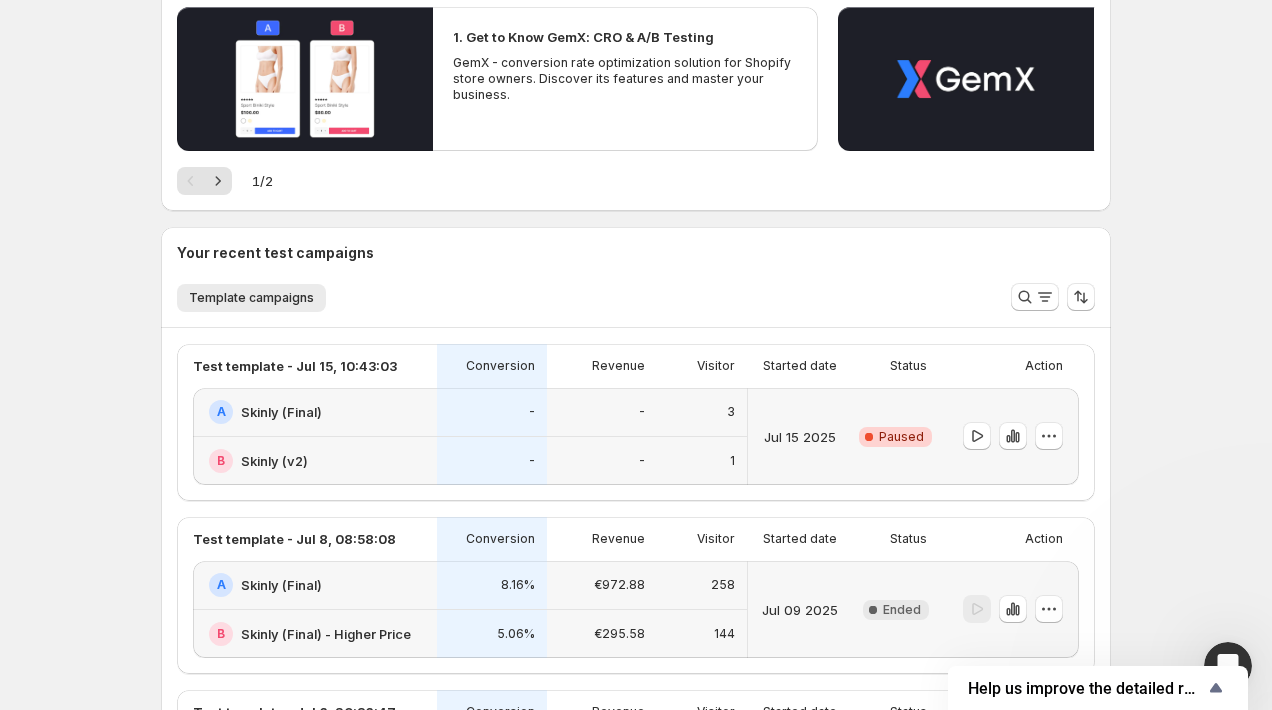 scroll, scrollTop: 0, scrollLeft: 0, axis: both 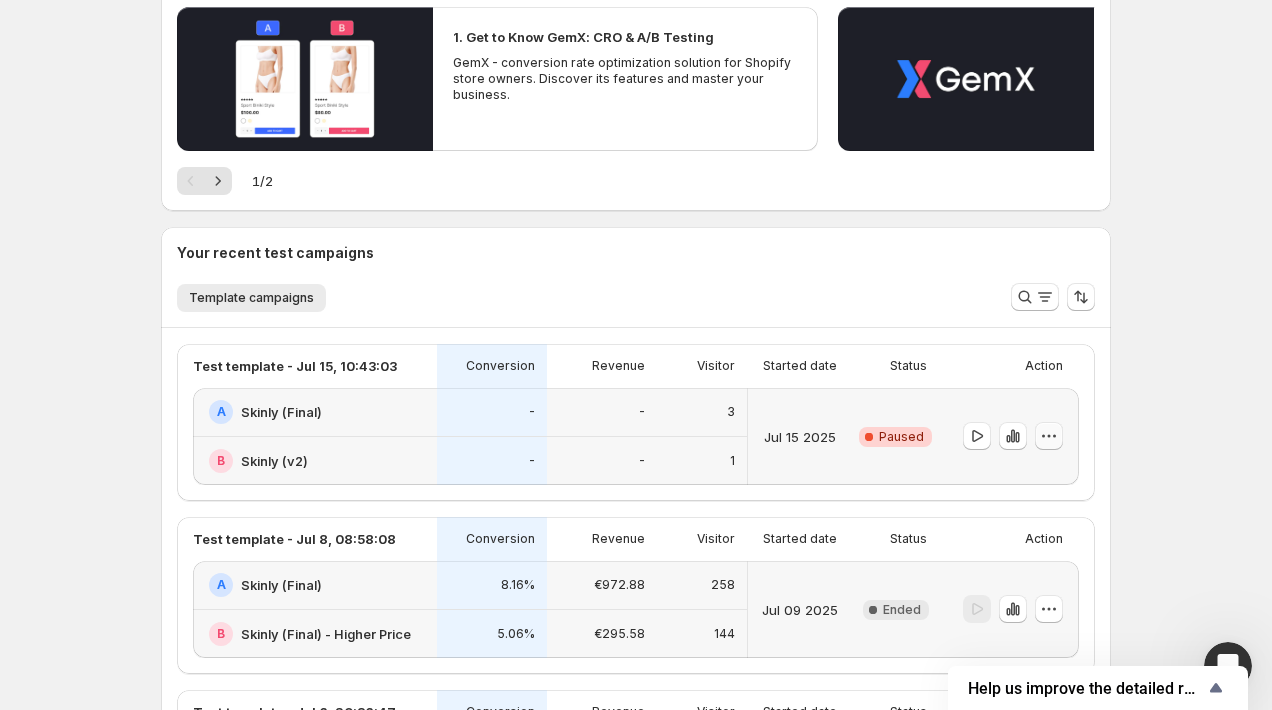 click 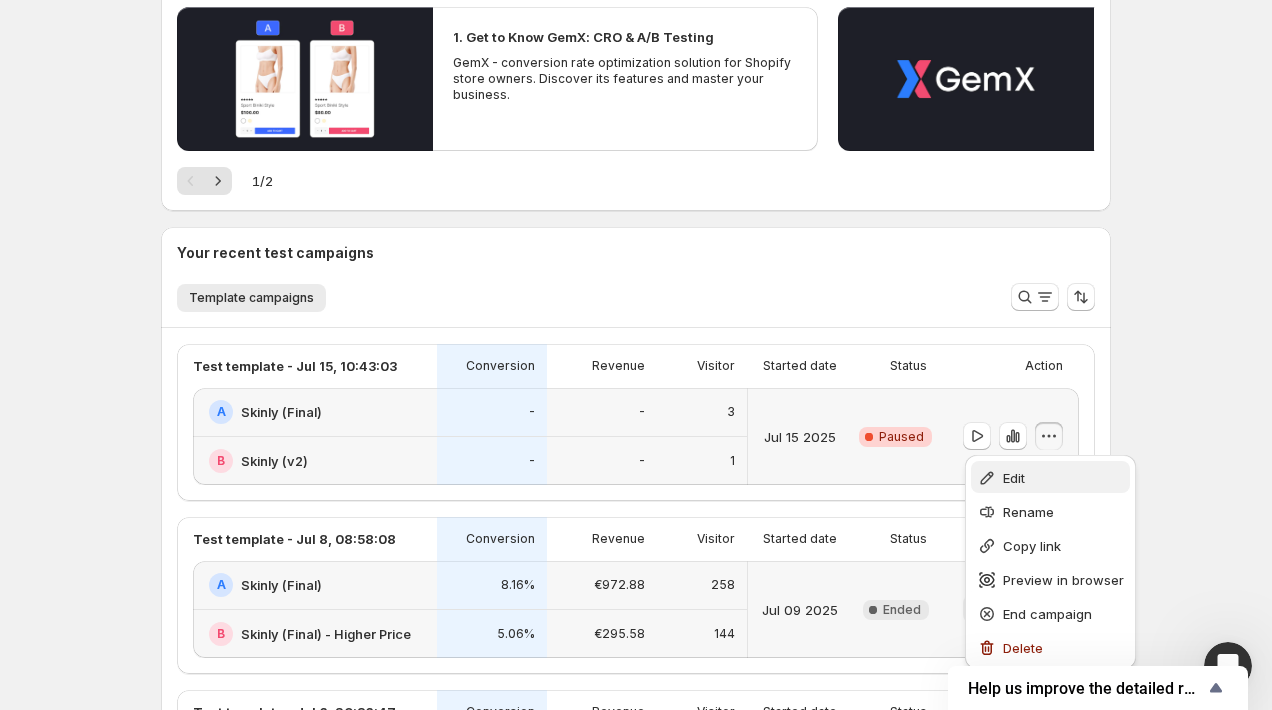 click on "Edit" at bounding box center [1014, 478] 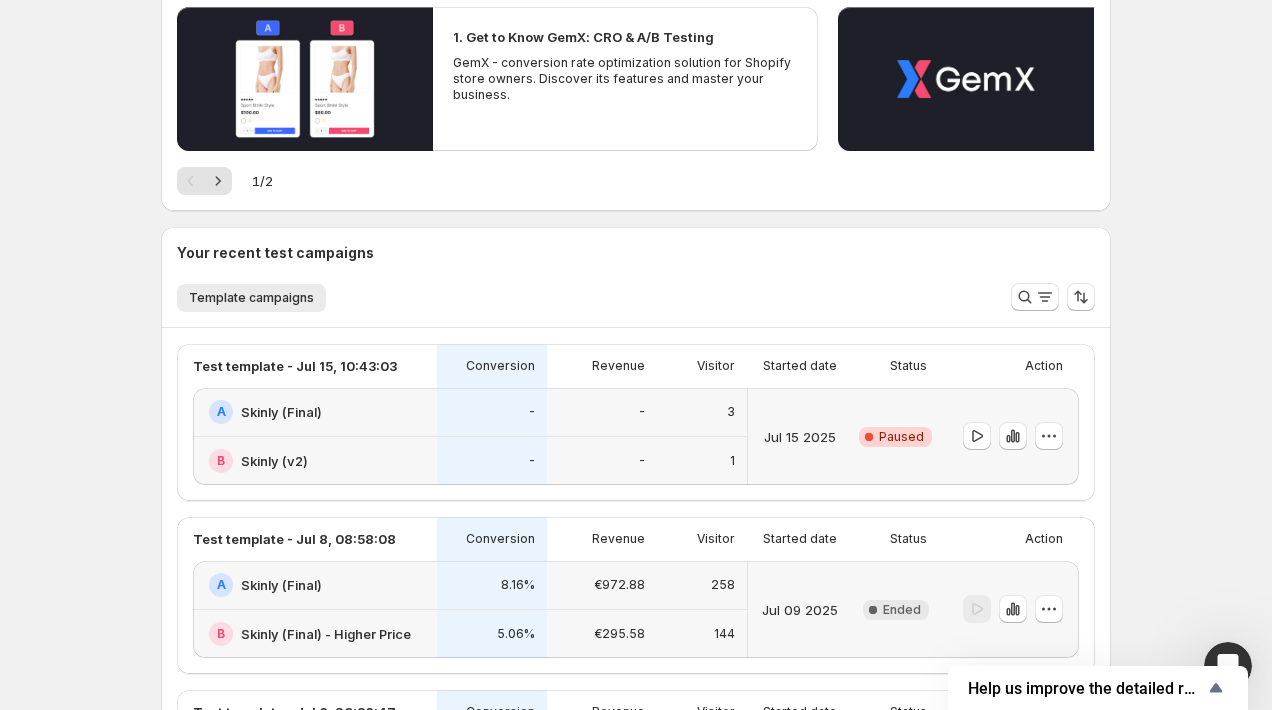 scroll, scrollTop: 0, scrollLeft: 0, axis: both 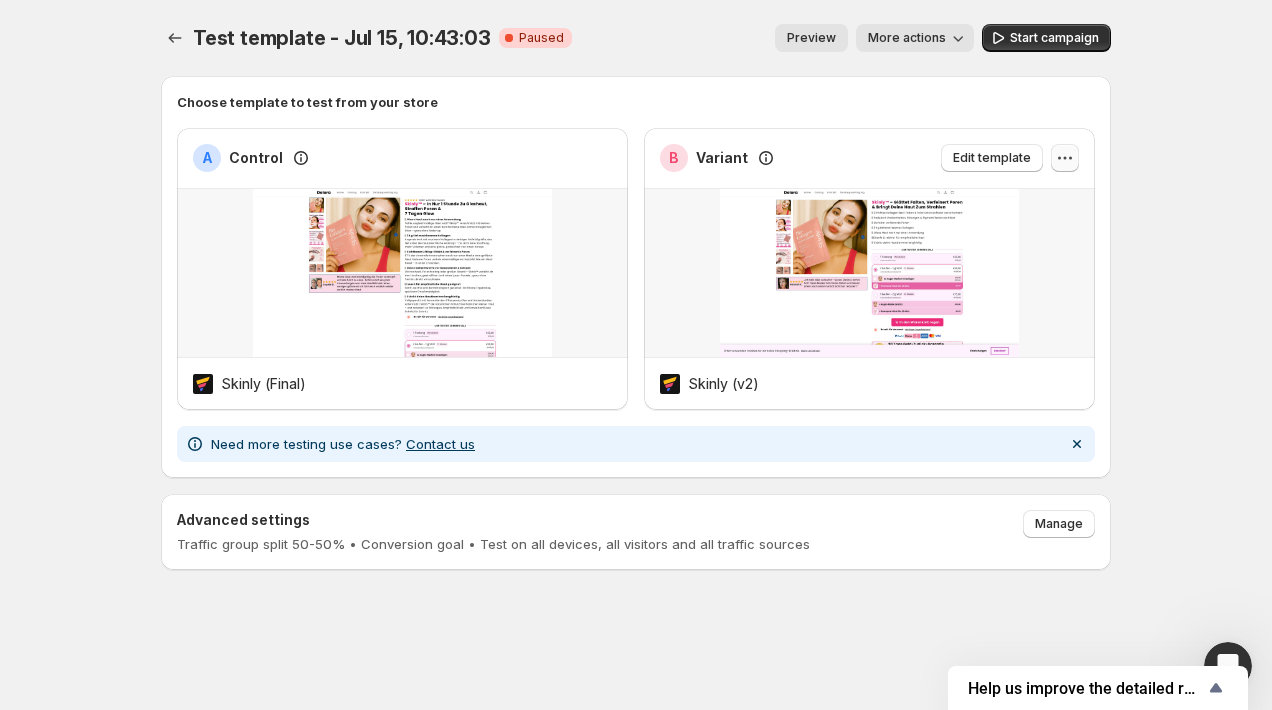 click 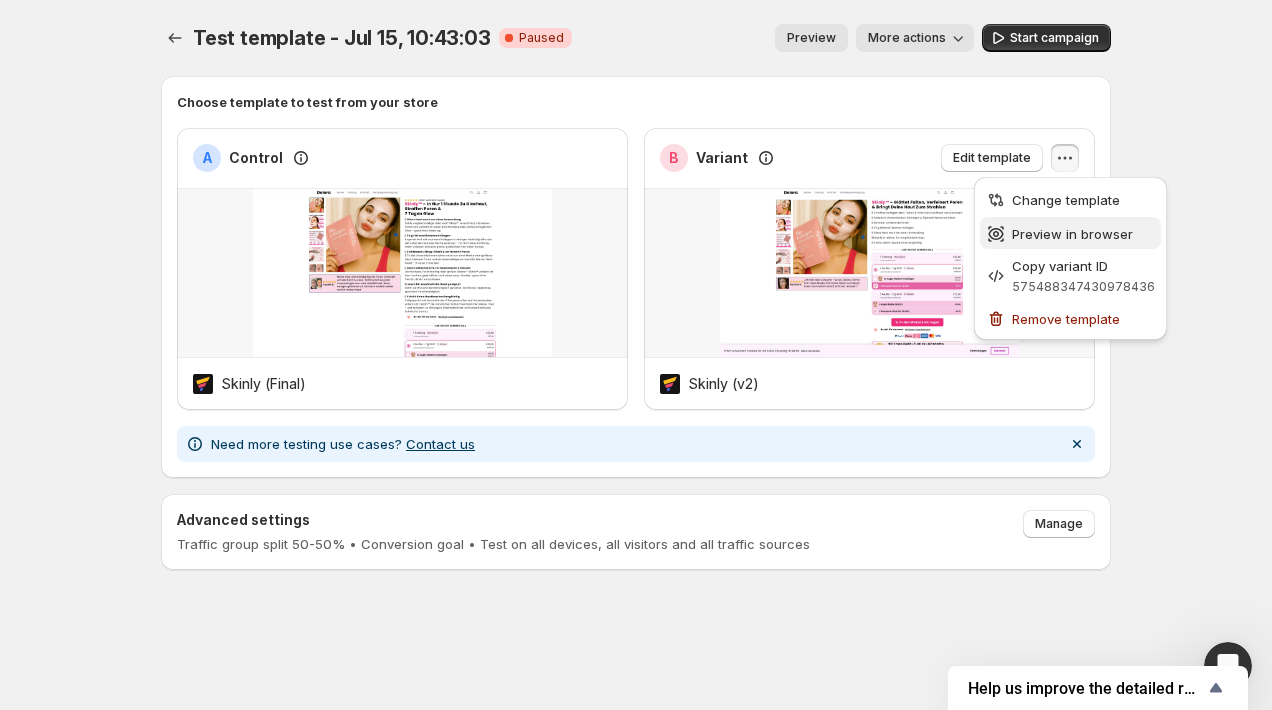 click on "Preview in browser" at bounding box center (1072, 234) 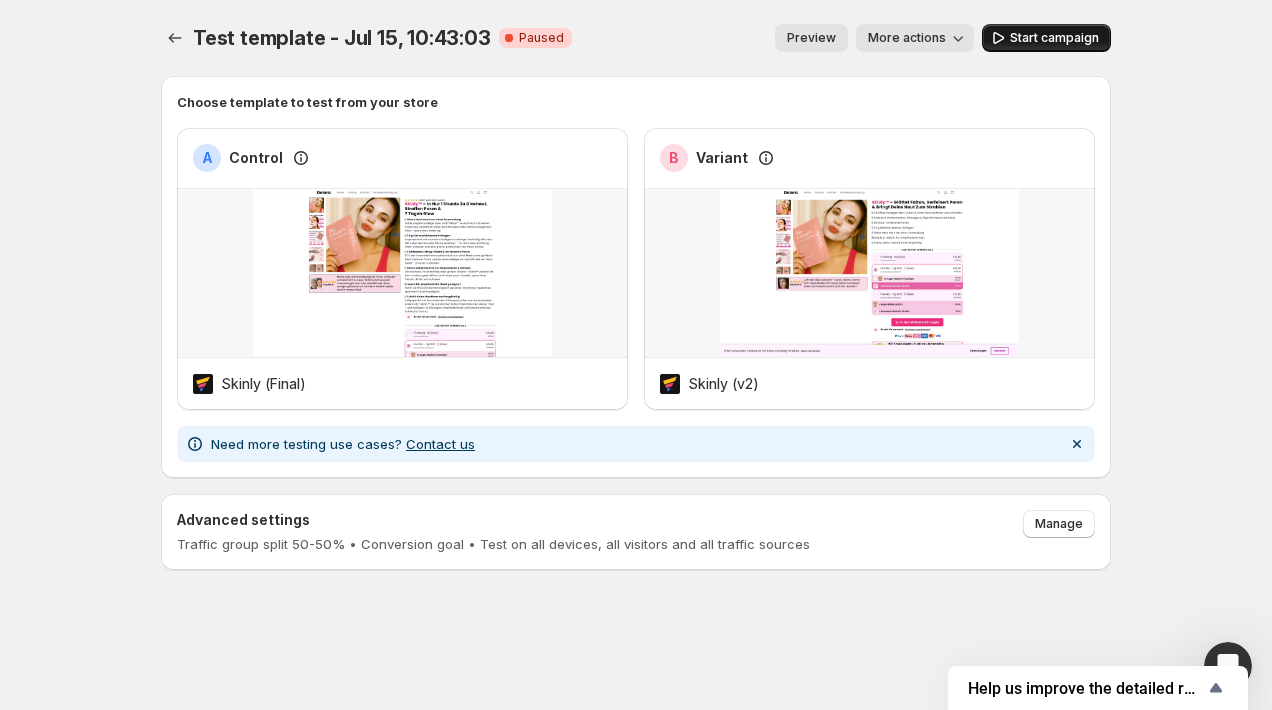 click on "Start campaign" at bounding box center (1054, 38) 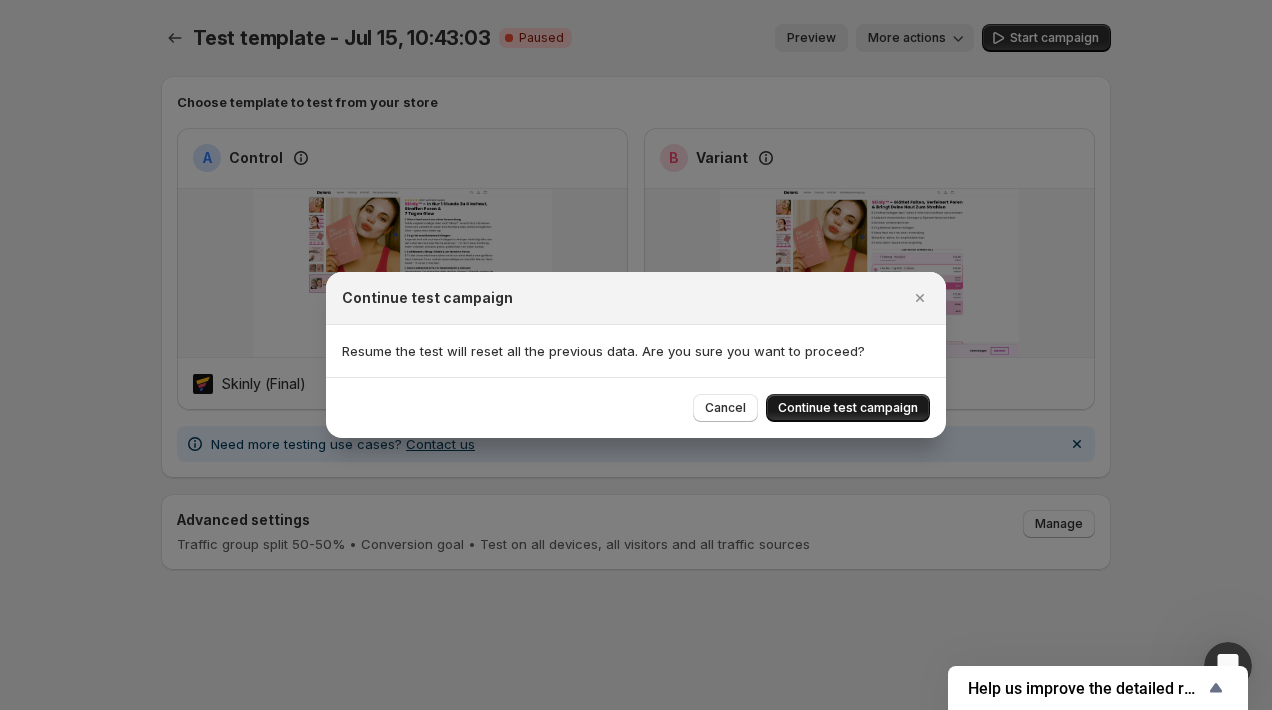 click on "Continue test campaign" at bounding box center (848, 408) 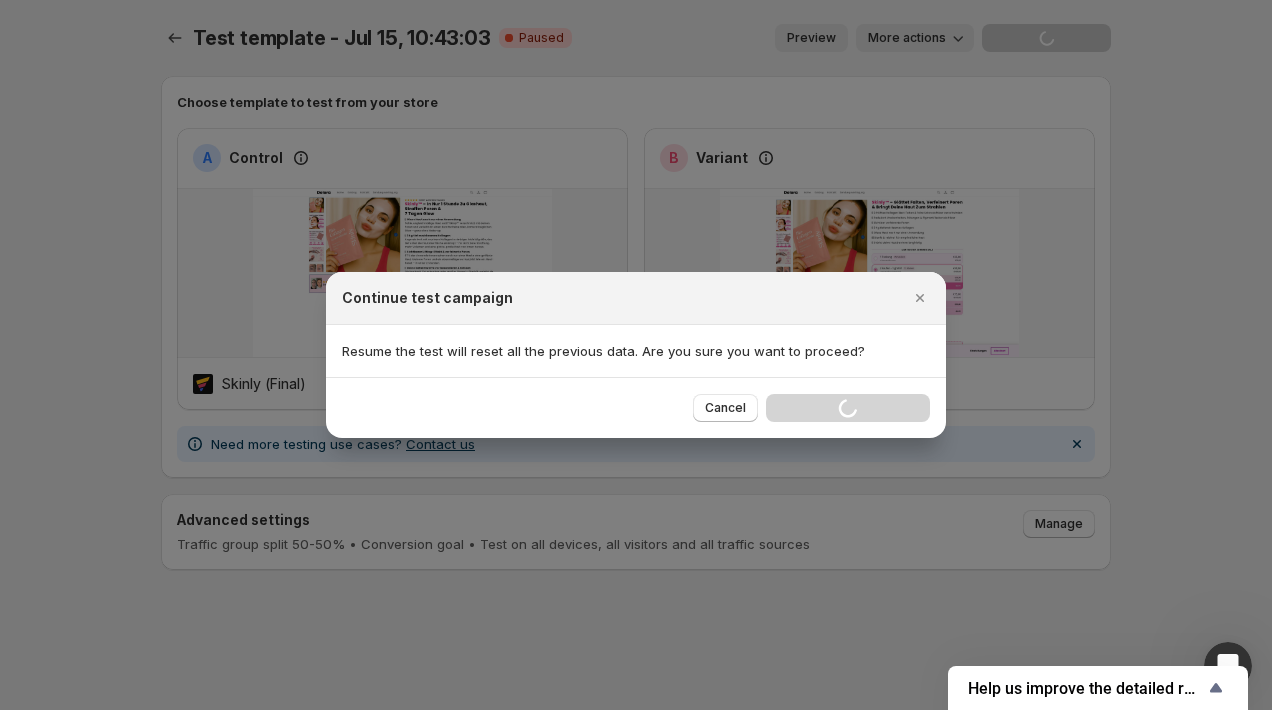 click at bounding box center [1228, 666] 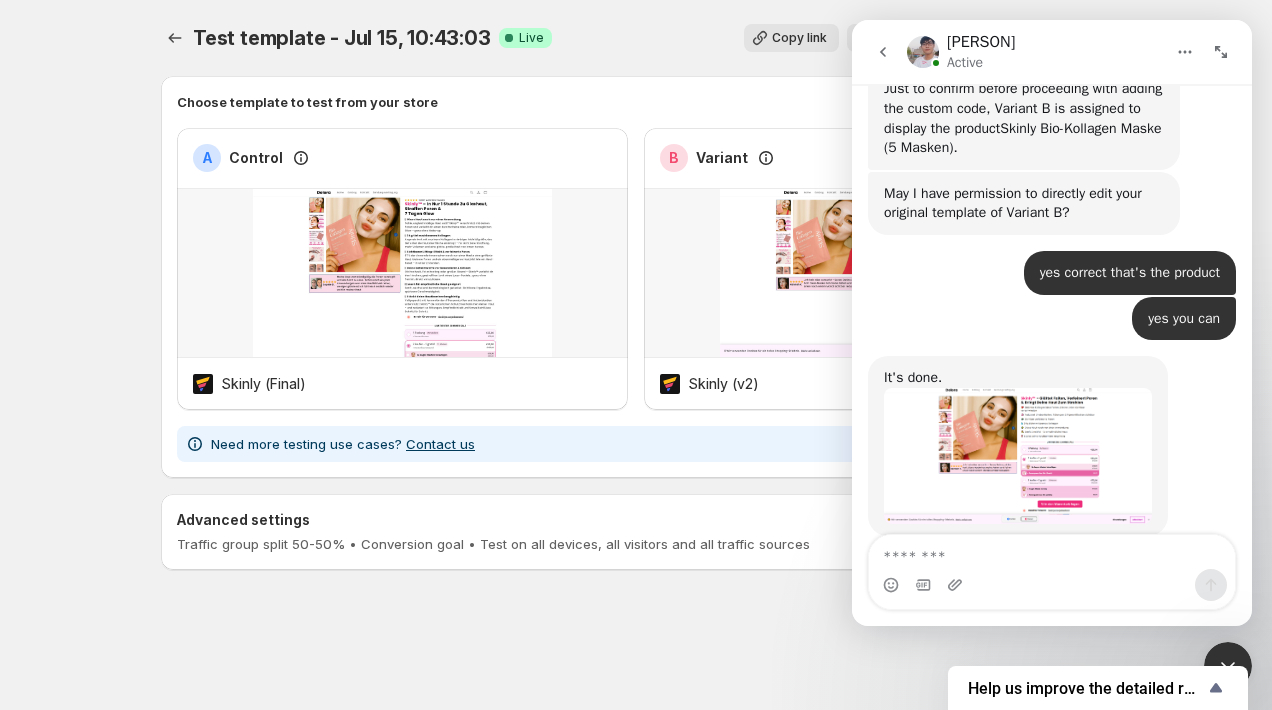 click at bounding box center [1052, 585] 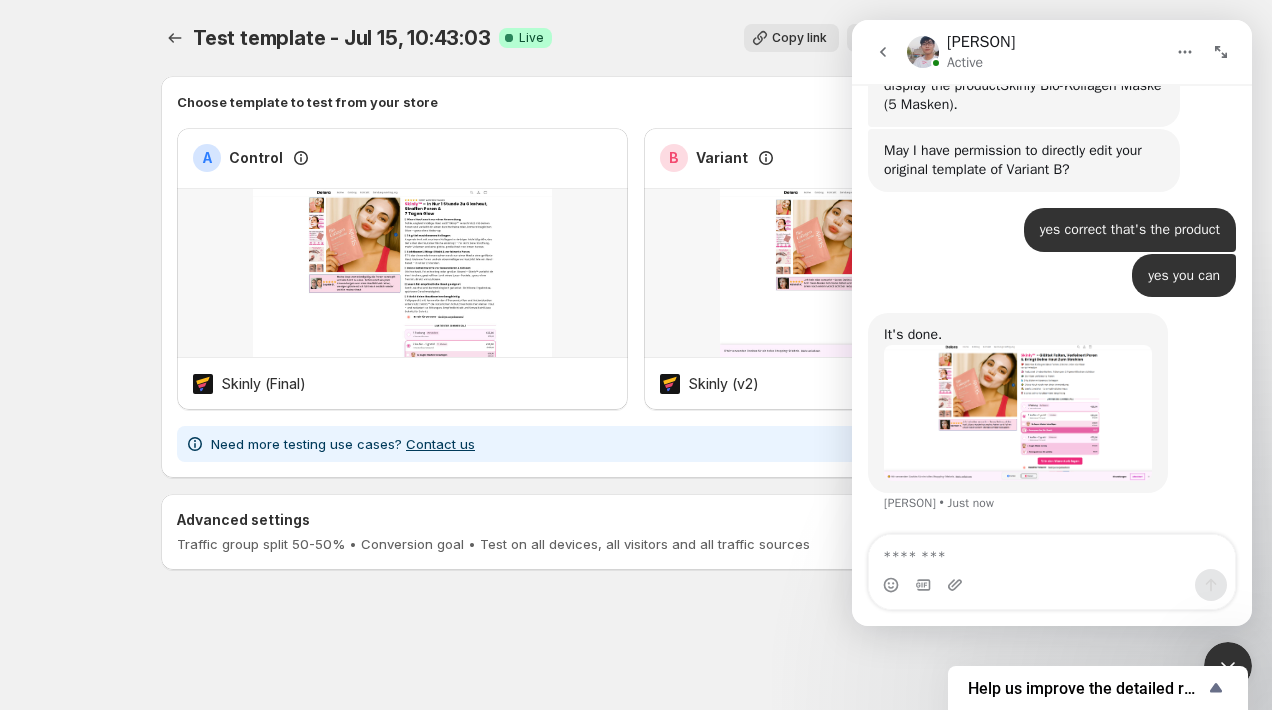 scroll, scrollTop: 8189, scrollLeft: 0, axis: vertical 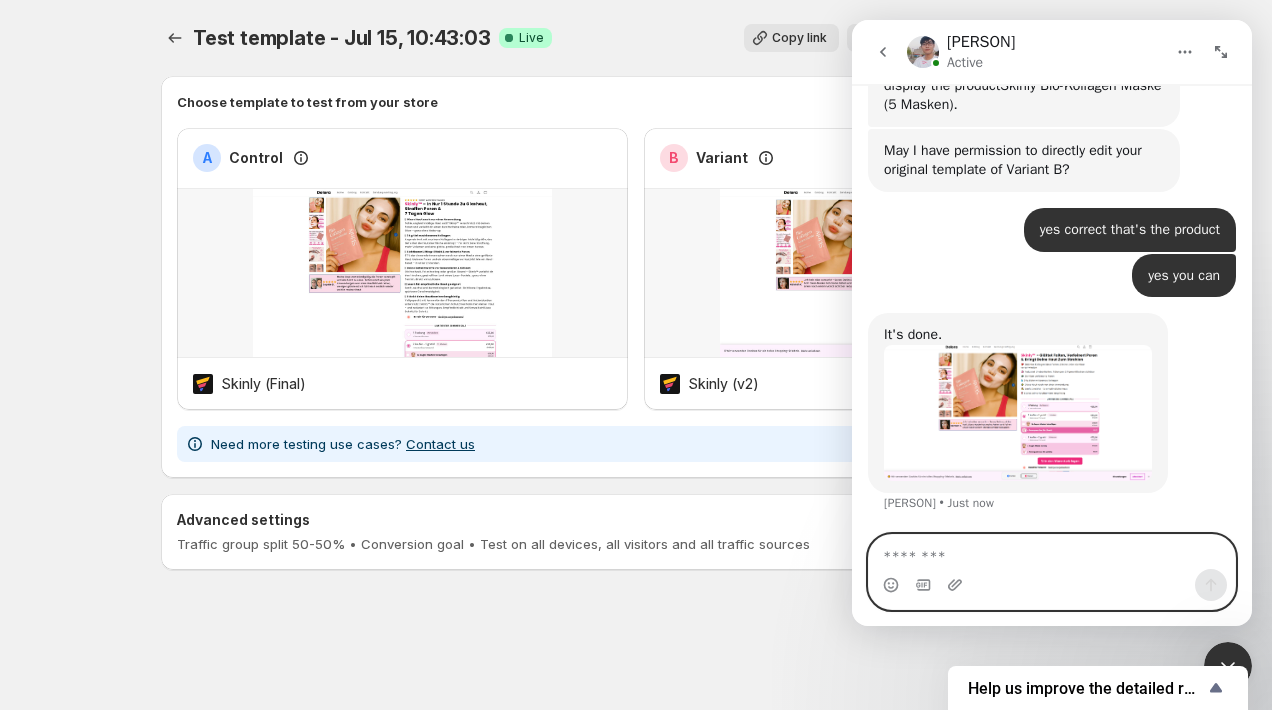 click at bounding box center [1052, 552] 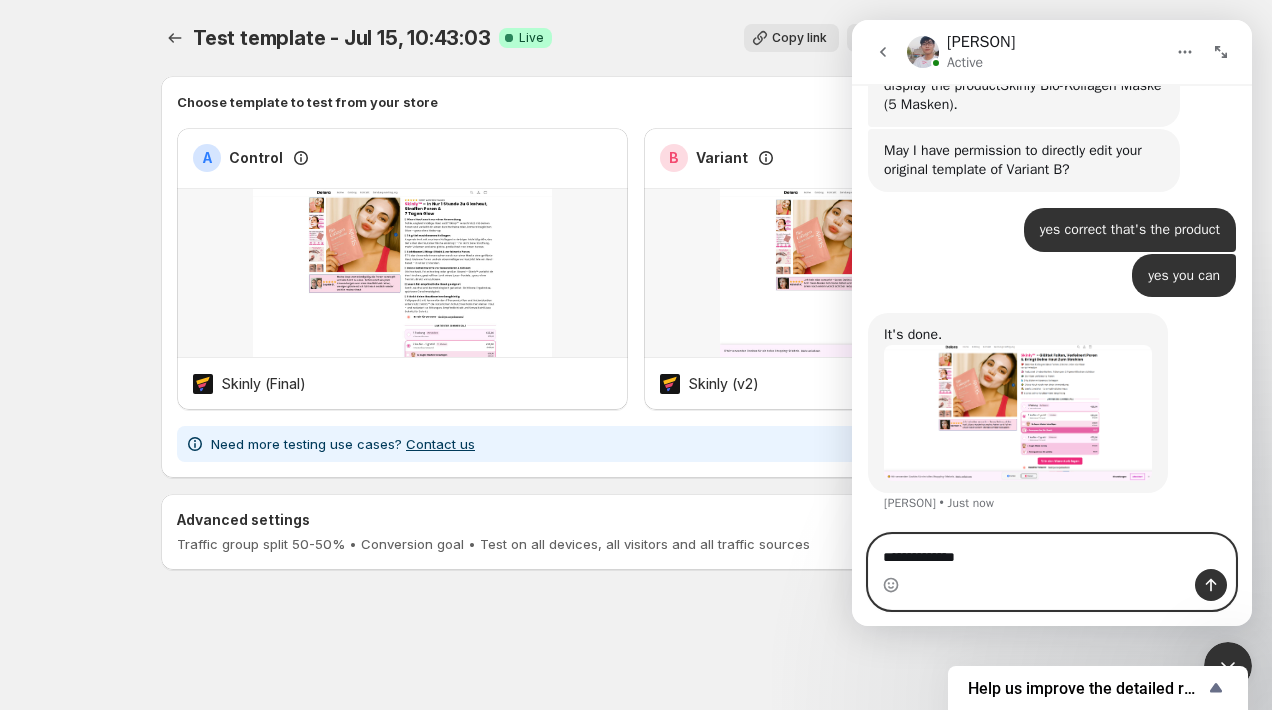 type on "**********" 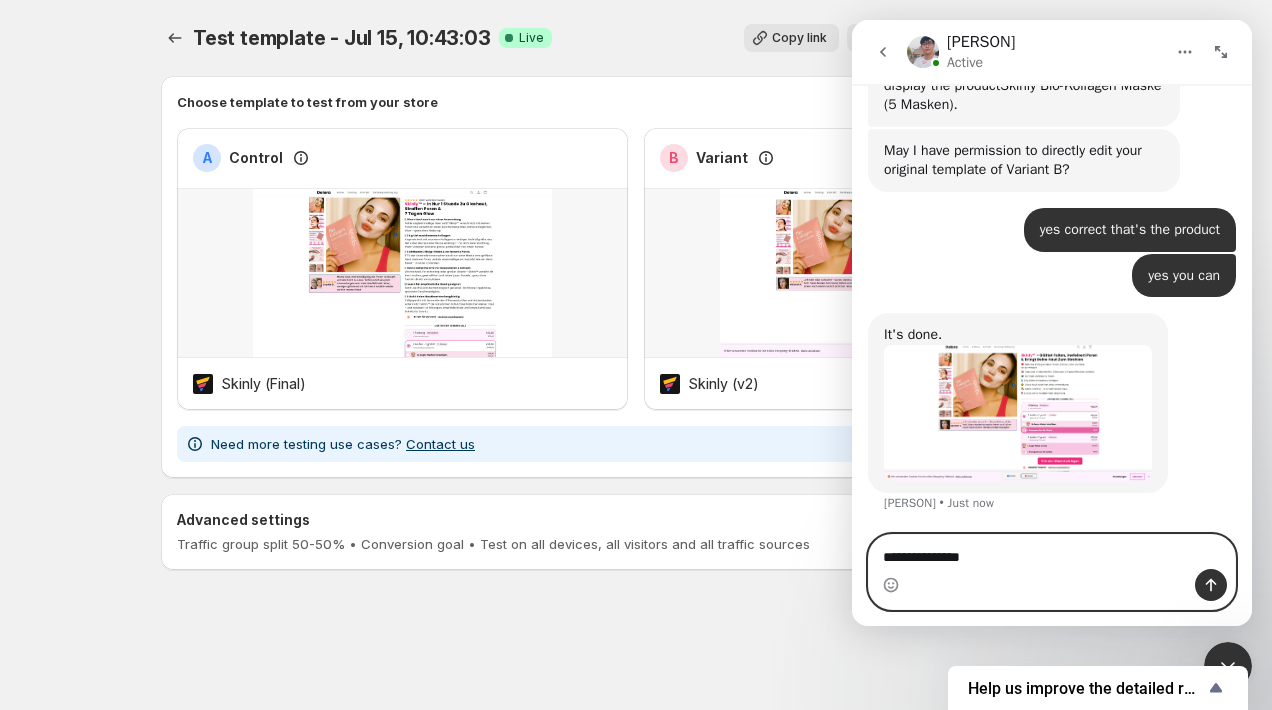 type 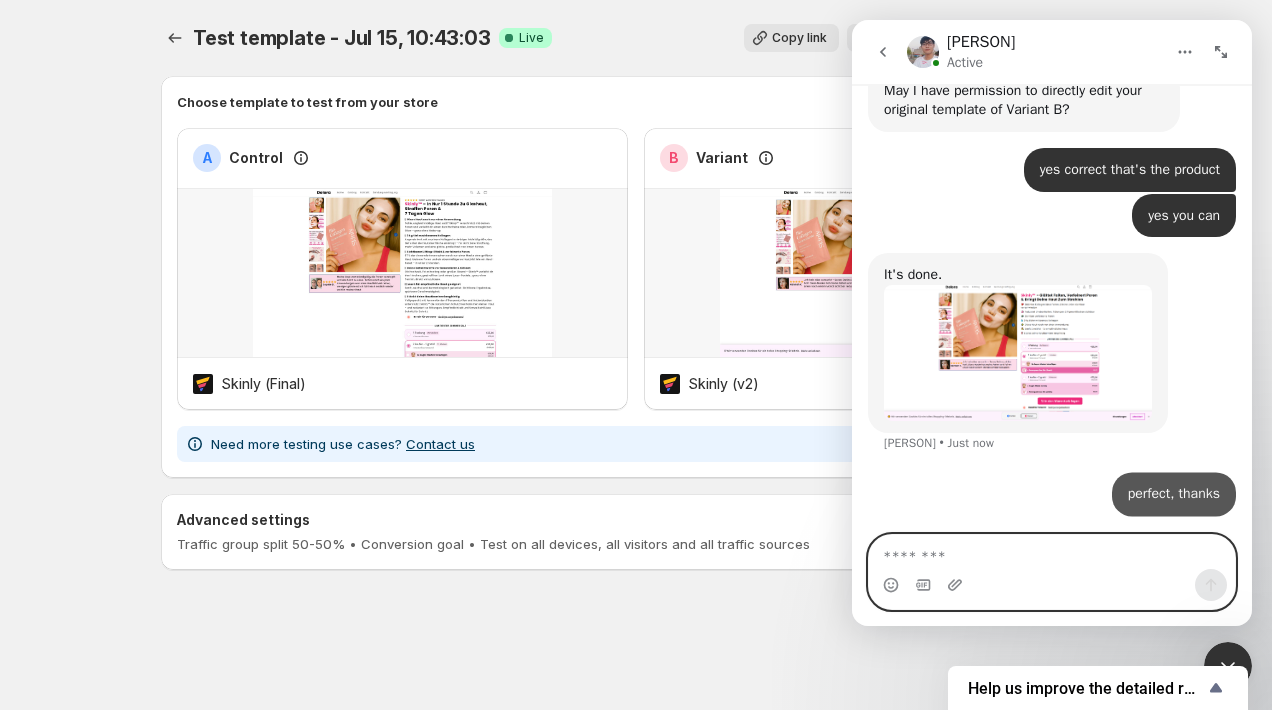 scroll, scrollTop: 8249, scrollLeft: 0, axis: vertical 